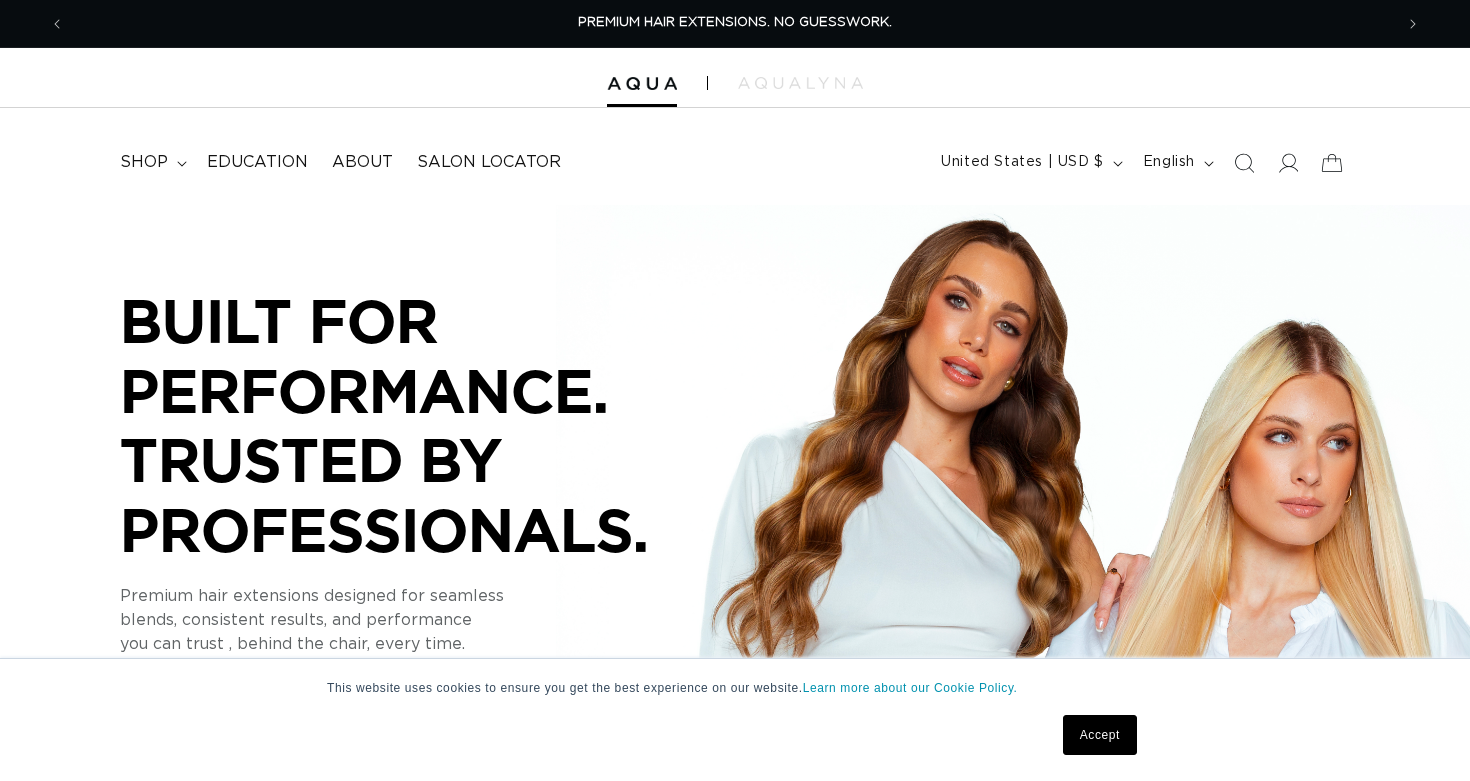 scroll, scrollTop: 0, scrollLeft: 0, axis: both 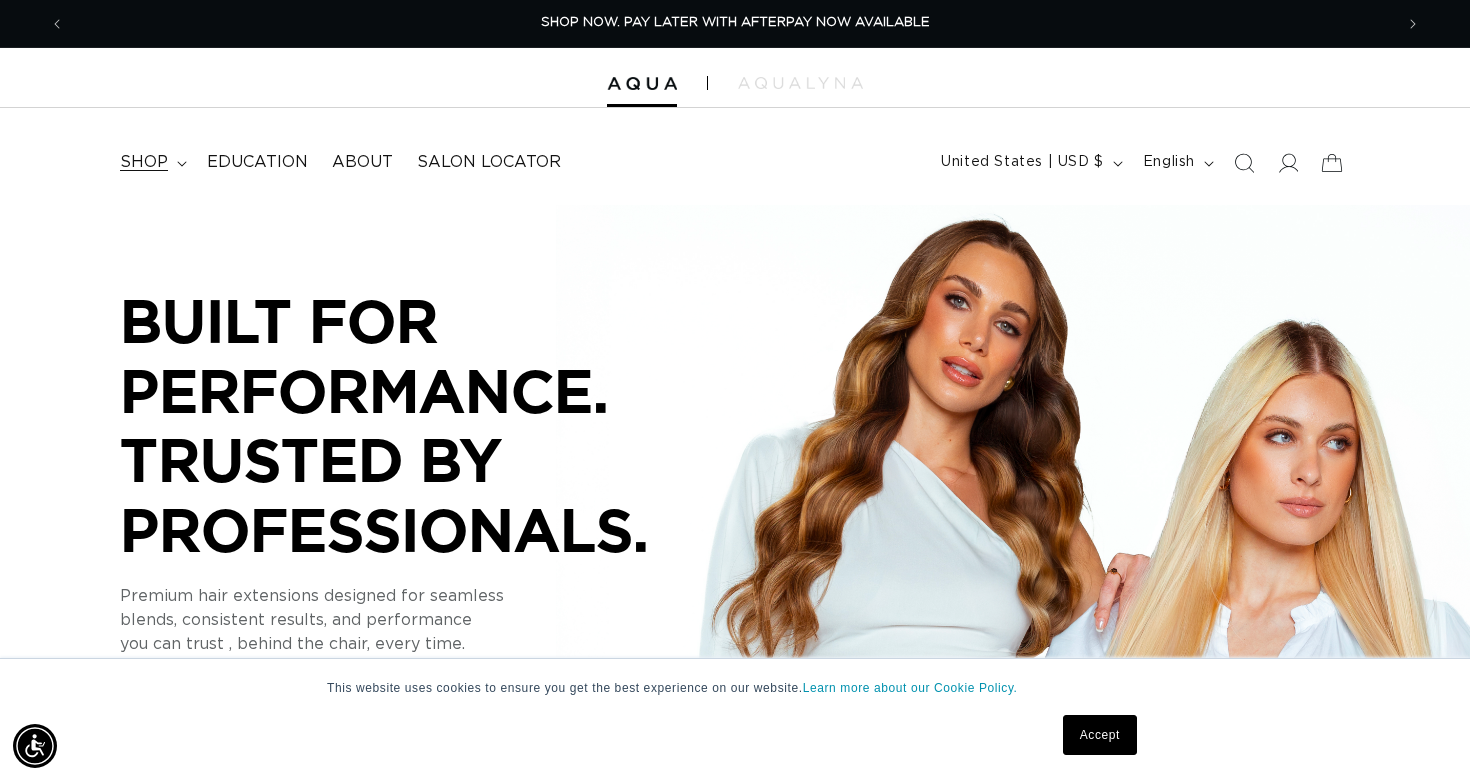 click on "shop" at bounding box center [144, 162] 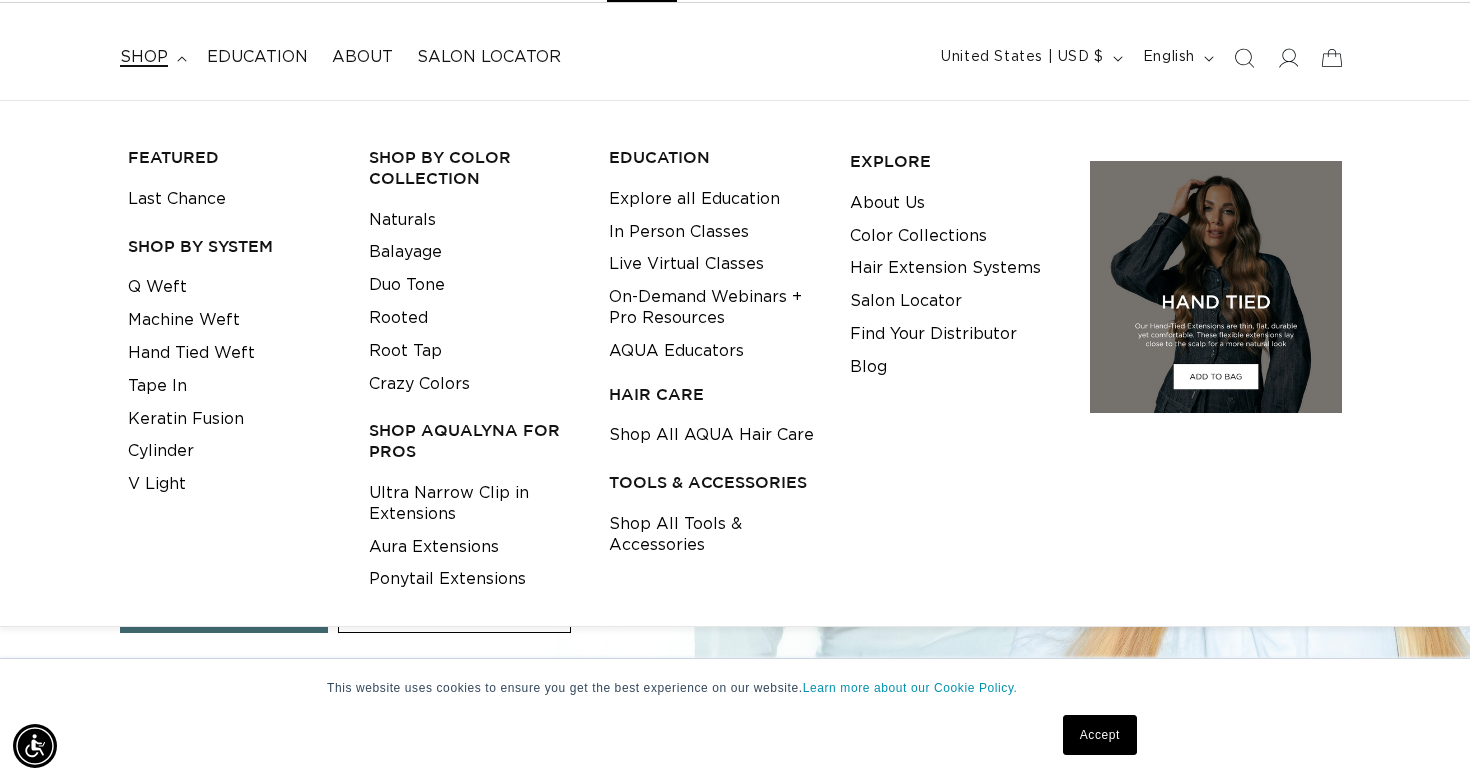 scroll, scrollTop: 106, scrollLeft: 0, axis: vertical 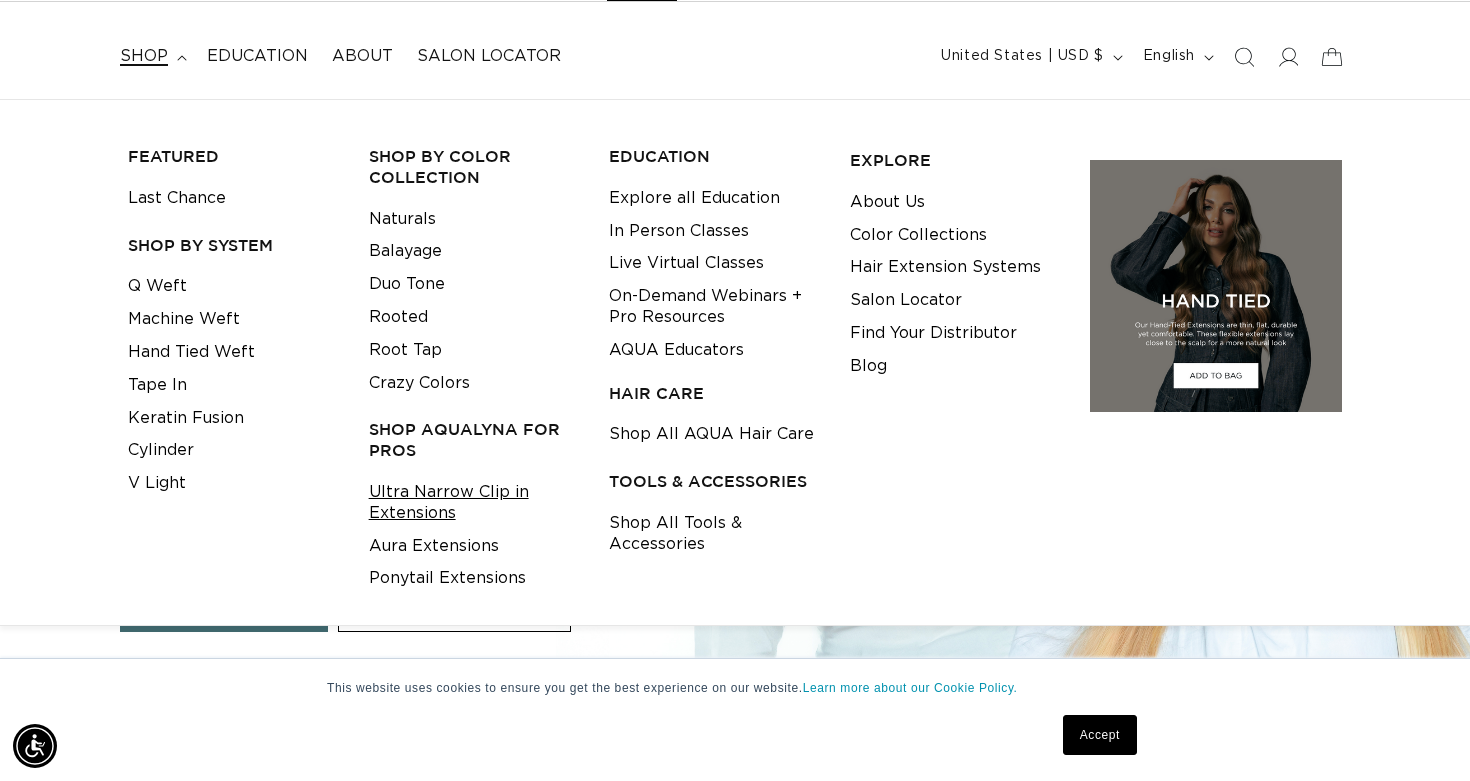 click on "Ultra Narrow Clip in Extensions" at bounding box center [474, 503] 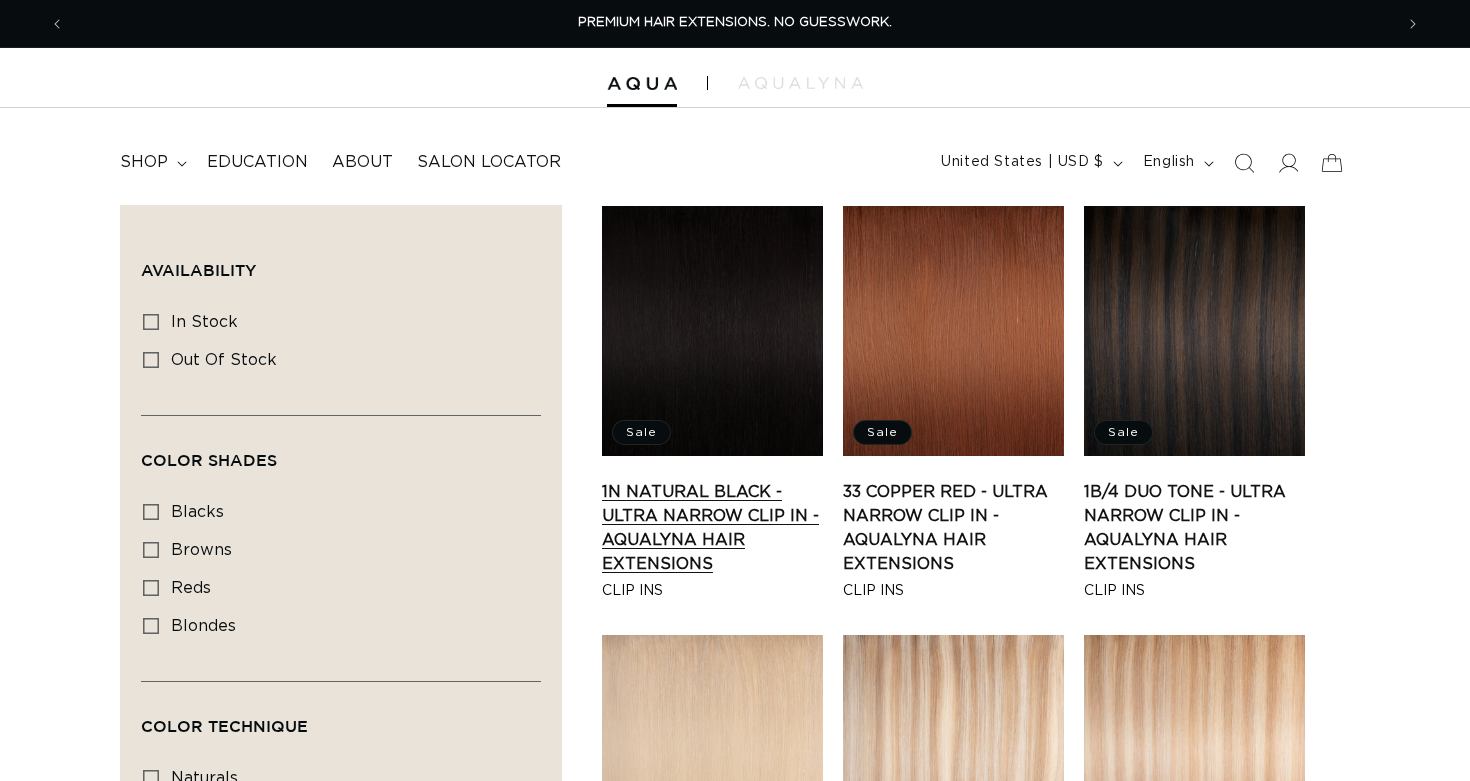 scroll, scrollTop: 0, scrollLeft: 0, axis: both 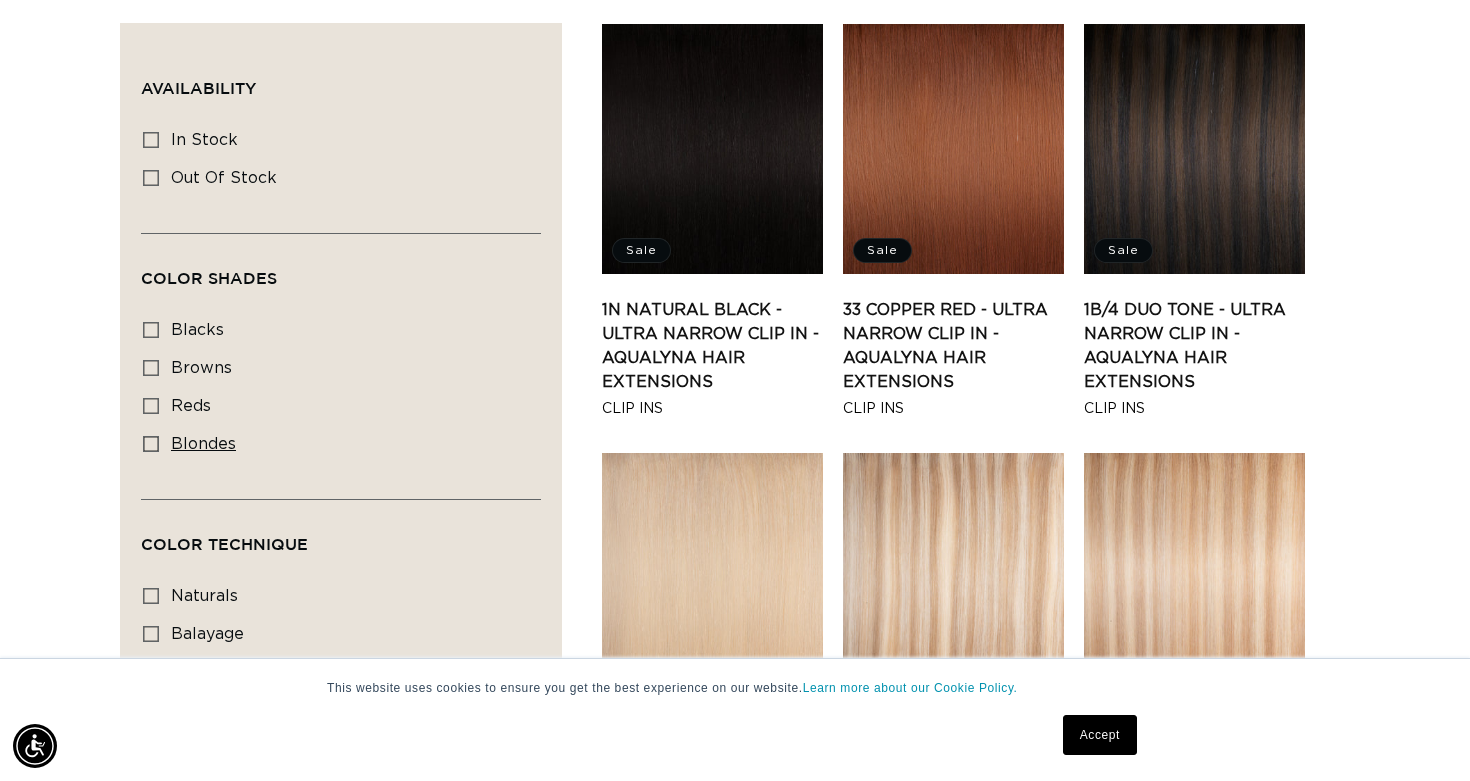 click 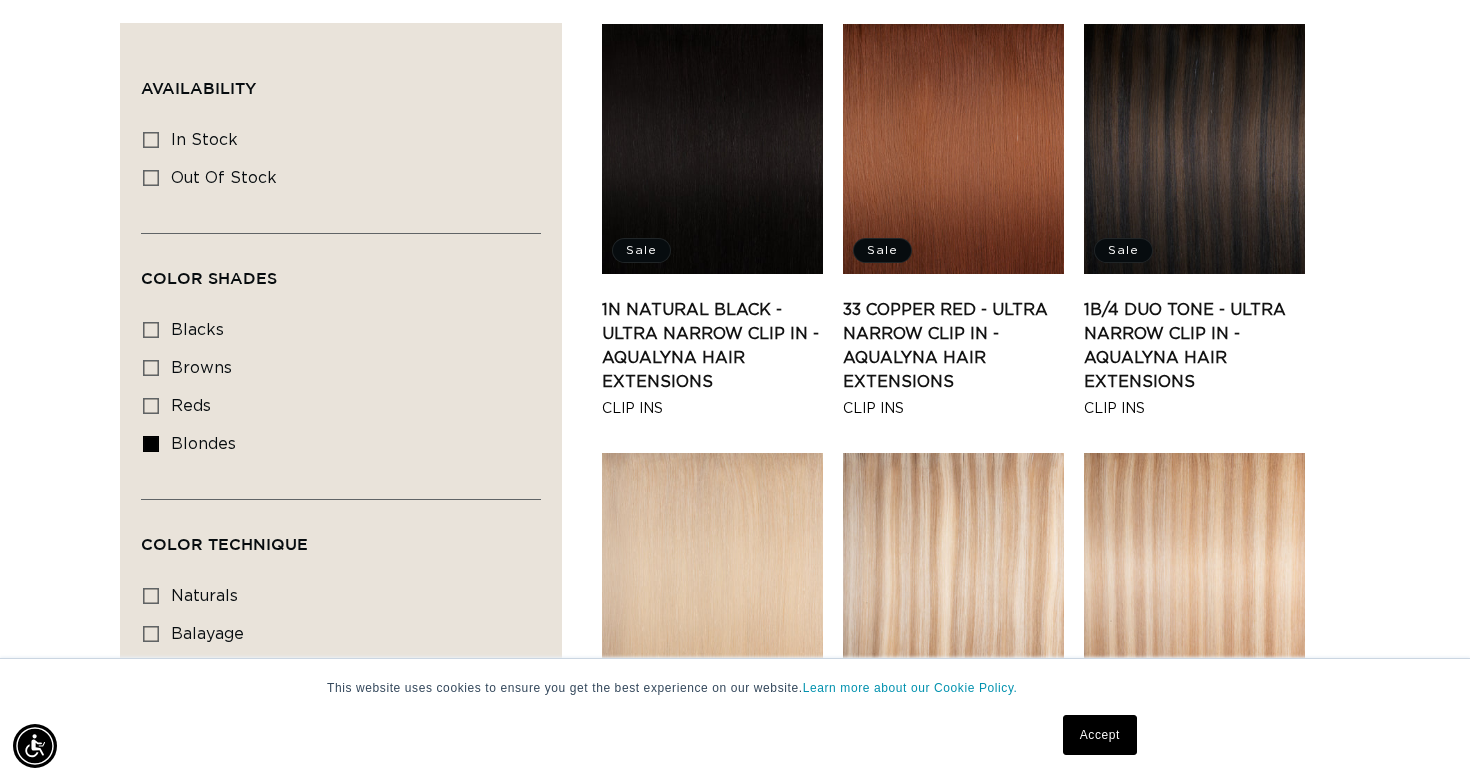 scroll, scrollTop: 0, scrollLeft: 1328, axis: horizontal 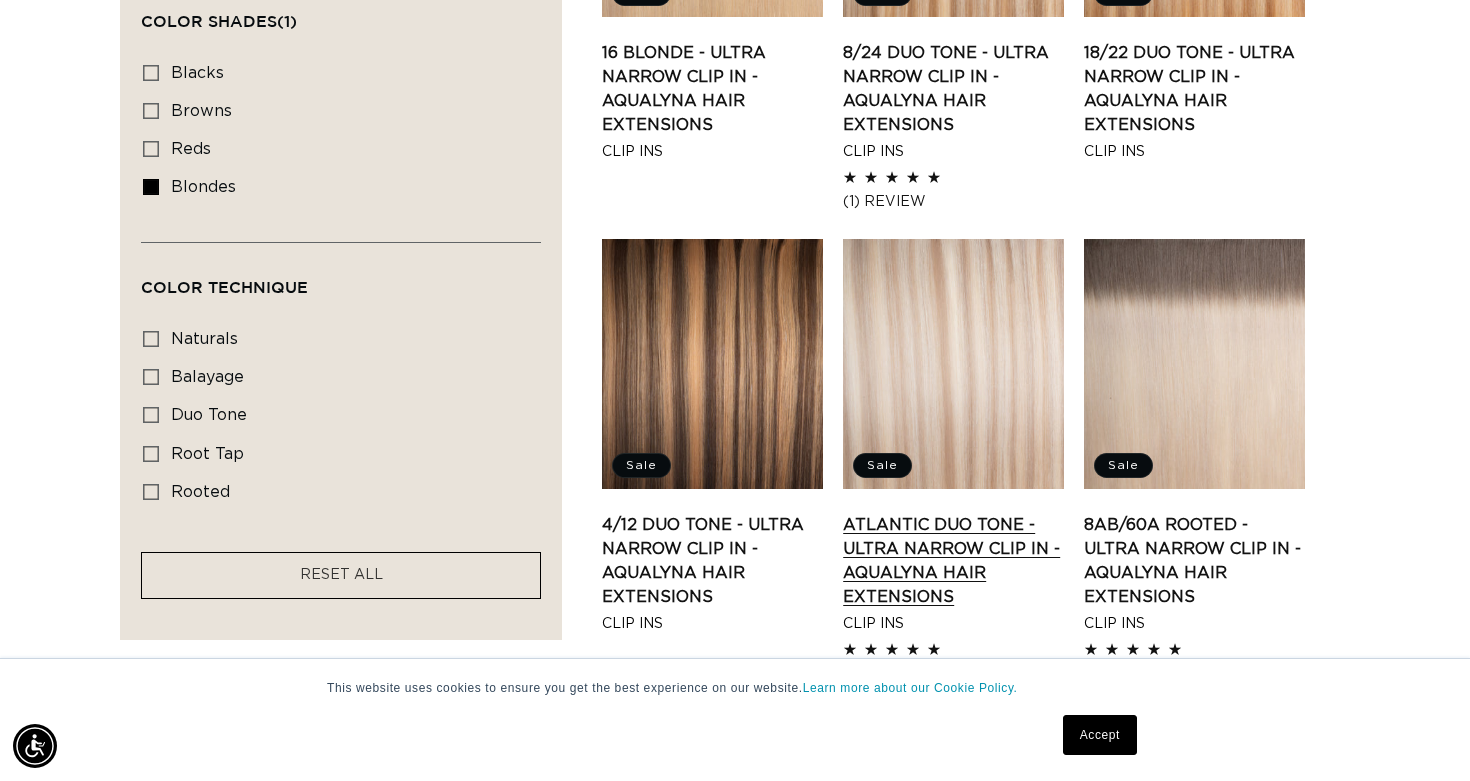 click on "Atlantic Duo Tone - Ultra Narrow Clip In - AquaLyna Hair Extensions" at bounding box center [953, 561] 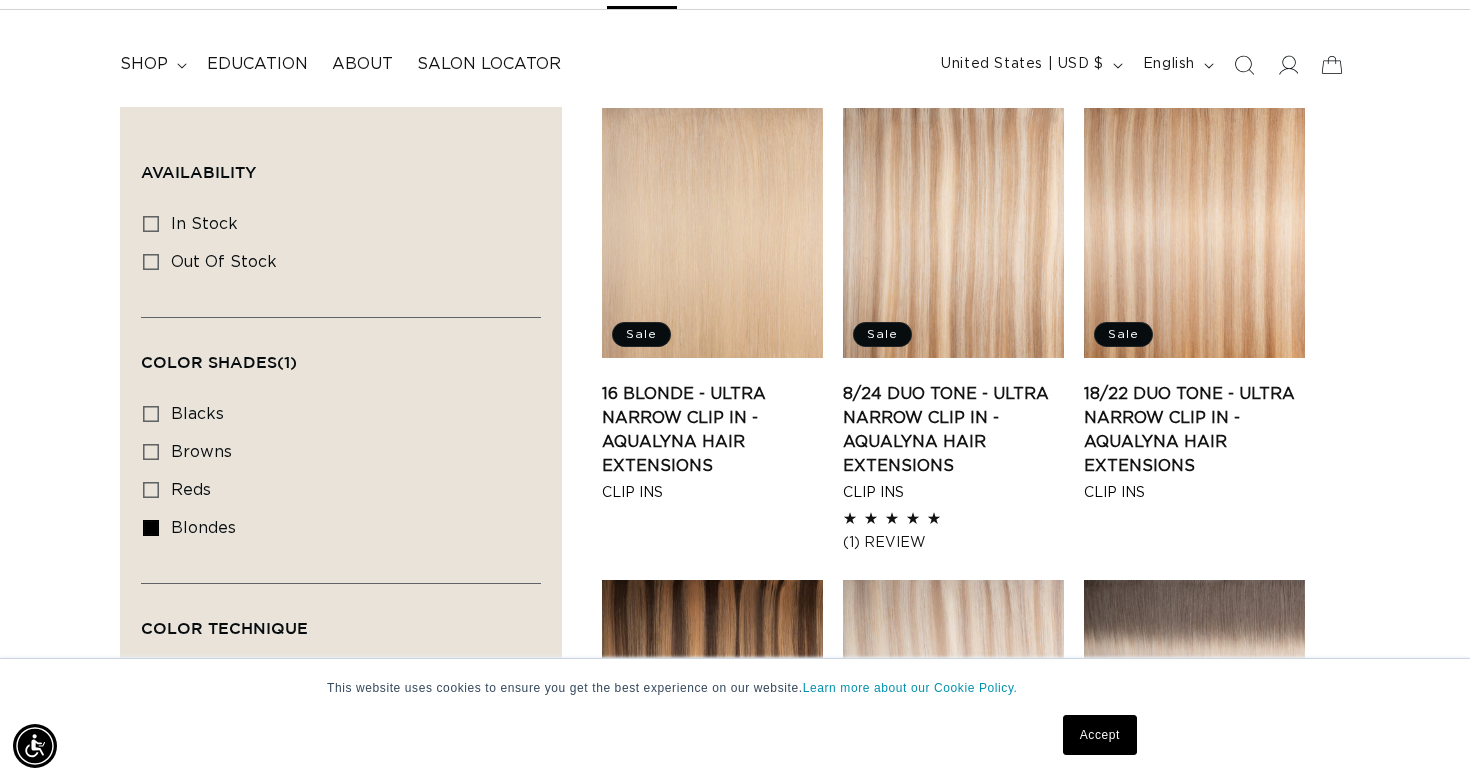 scroll, scrollTop: 100, scrollLeft: 0, axis: vertical 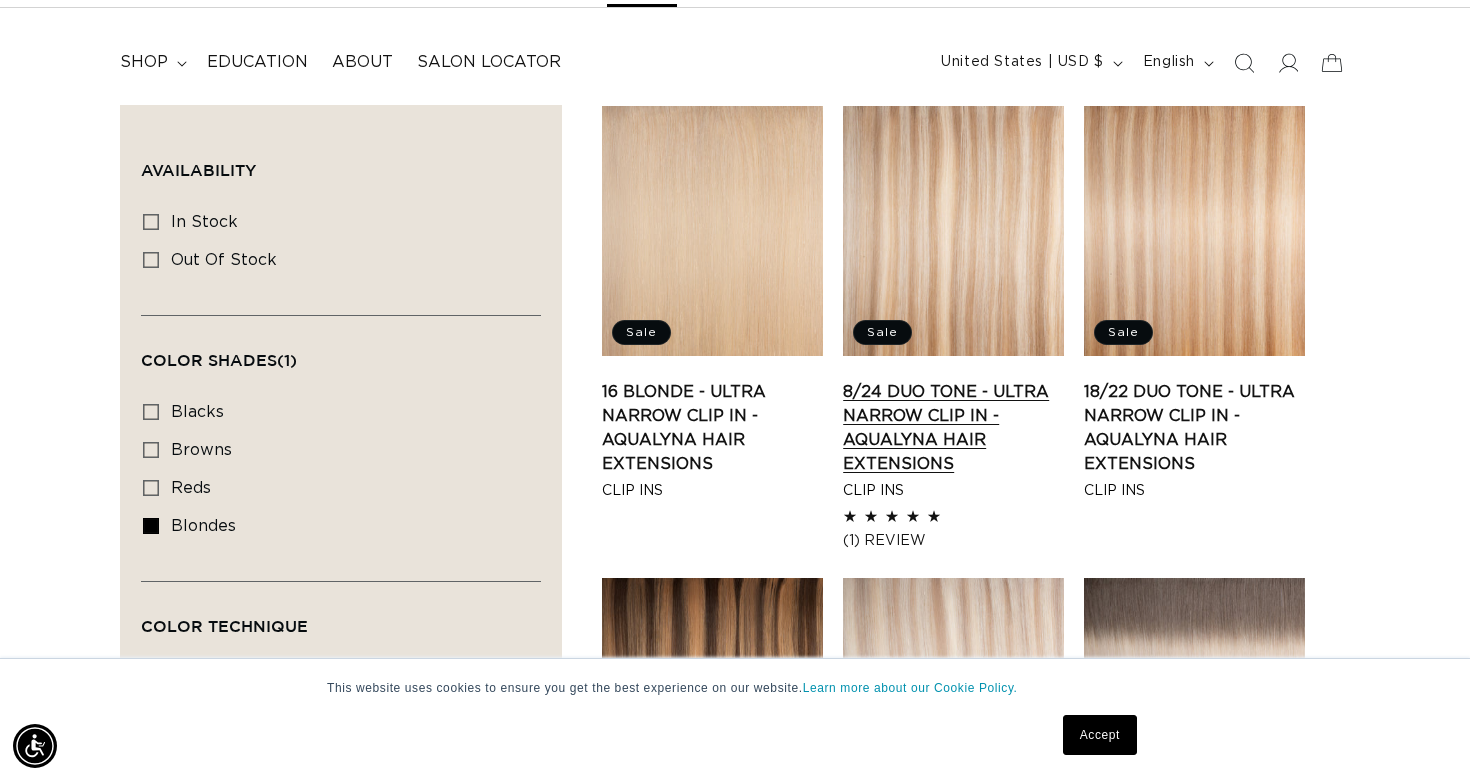 click on "8/24 Duo Tone - Ultra Narrow Clip In - AquaLyna Hair Extensions" at bounding box center [953, 428] 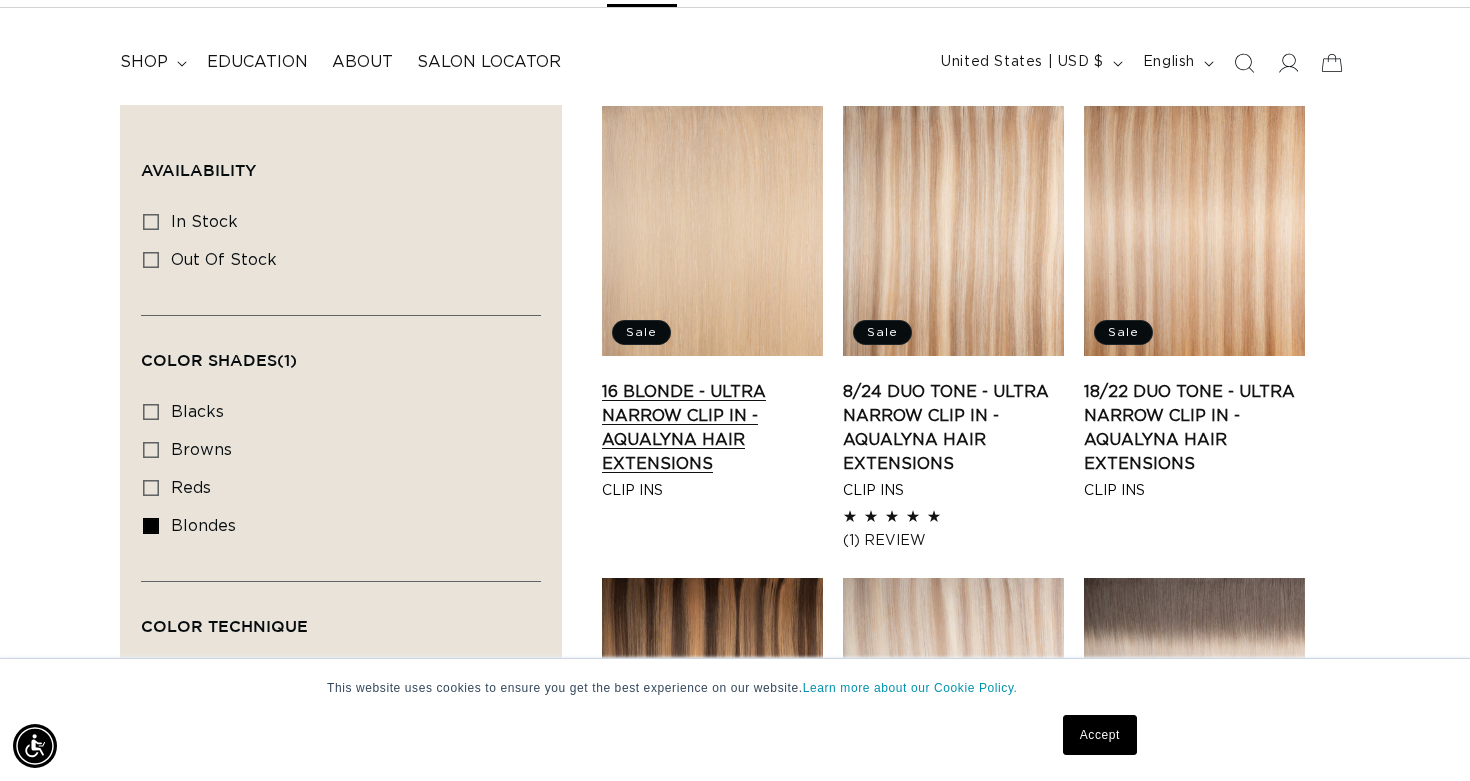 scroll, scrollTop: 0, scrollLeft: 1328, axis: horizontal 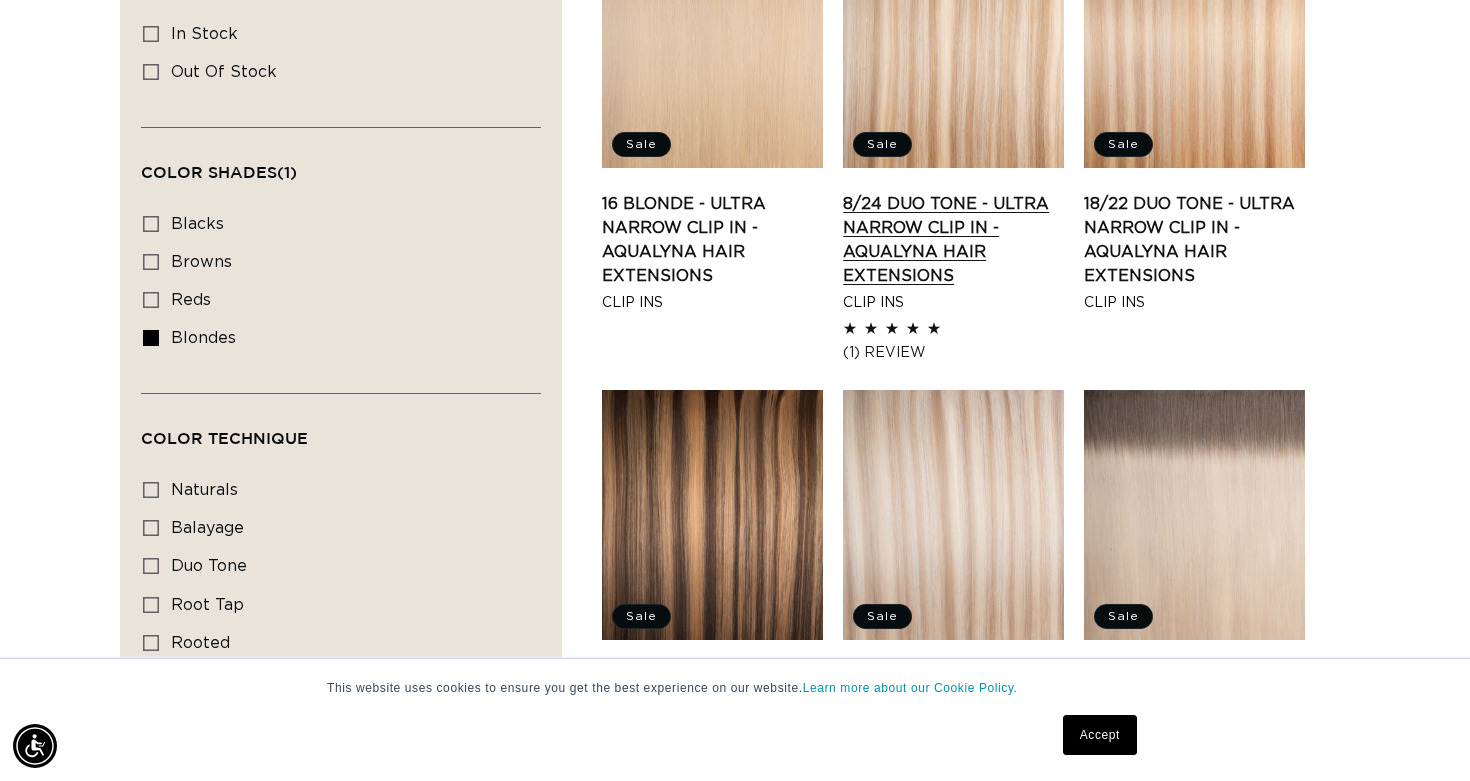 click on "8/24 Duo Tone - Ultra Narrow Clip In - AquaLyna Hair Extensions" at bounding box center (953, 240) 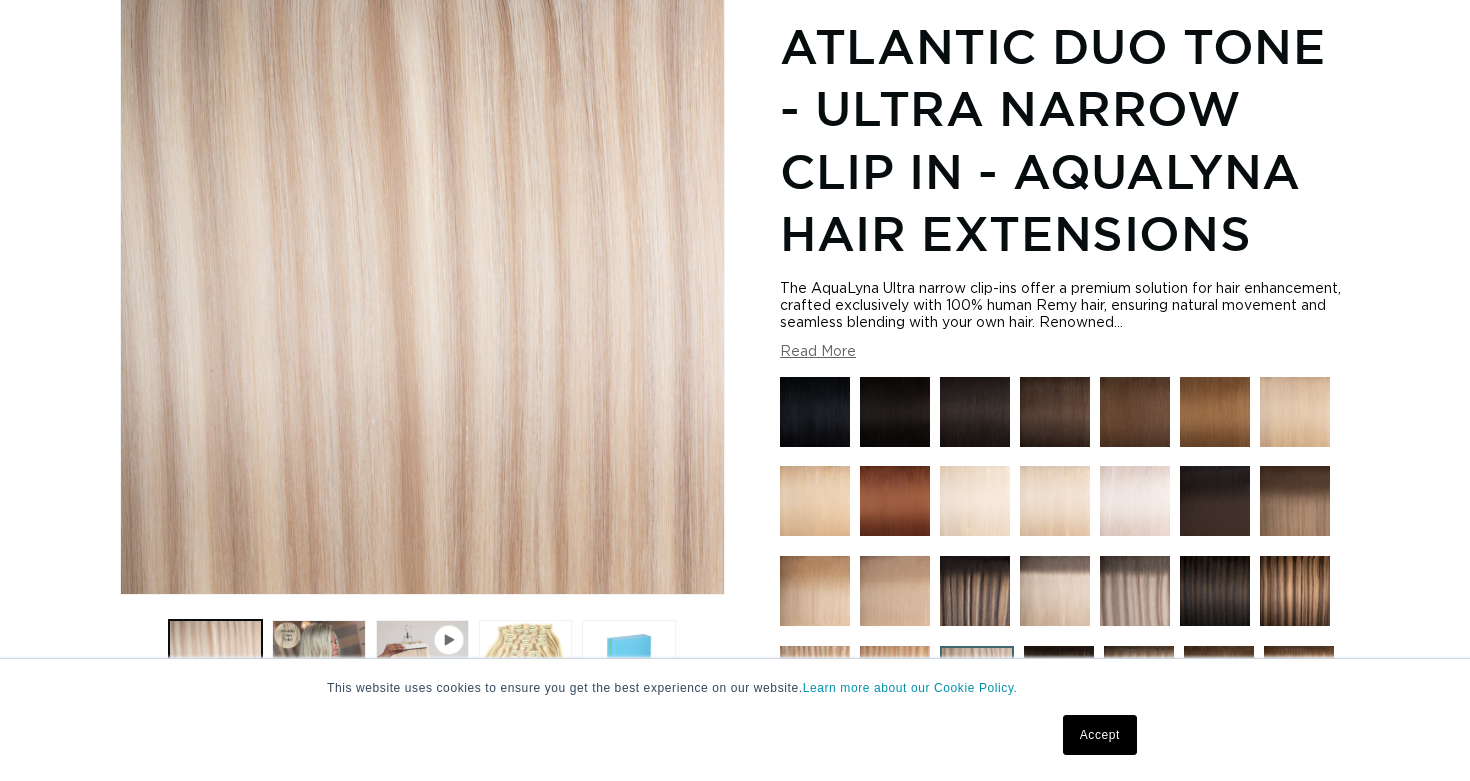 scroll, scrollTop: 517, scrollLeft: 0, axis: vertical 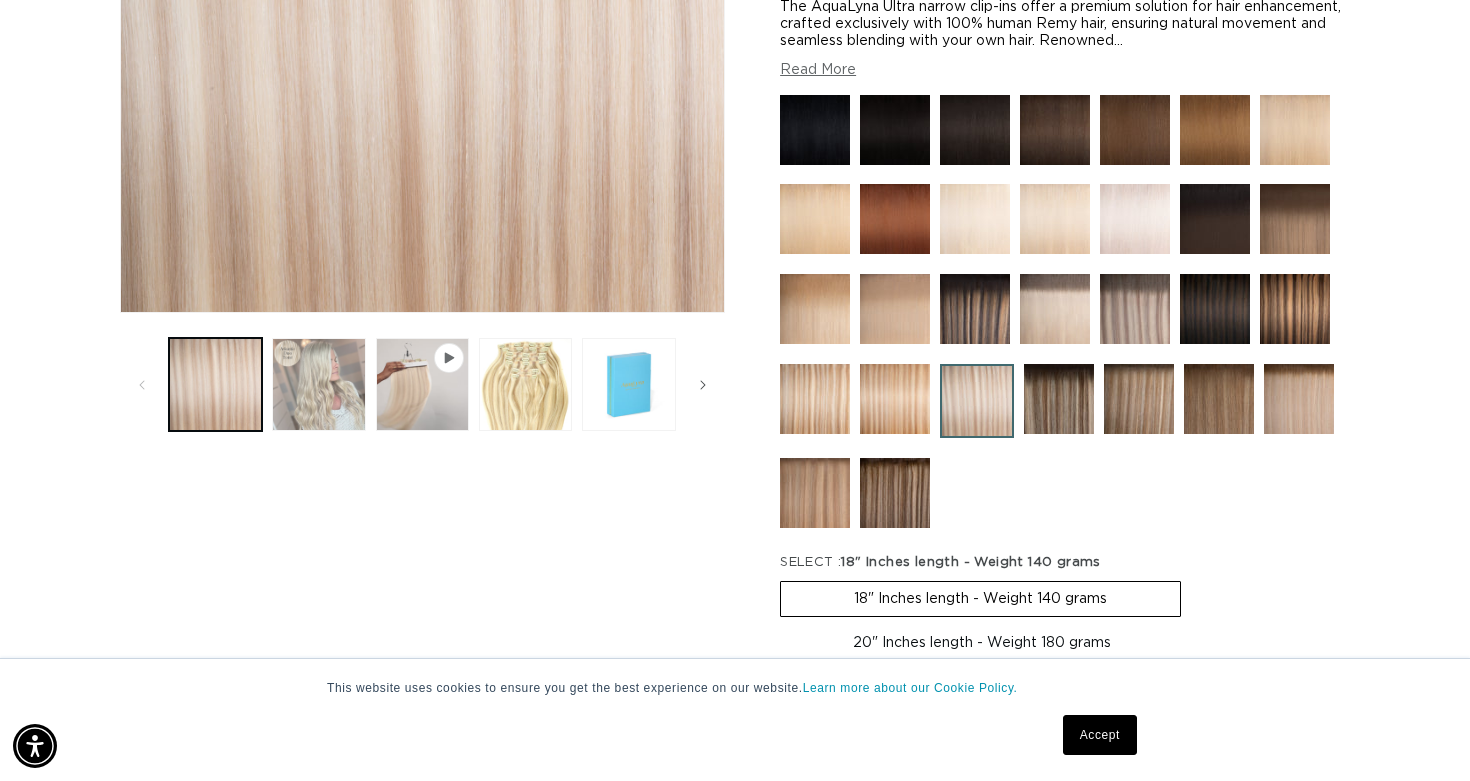 click at bounding box center (318, 384) 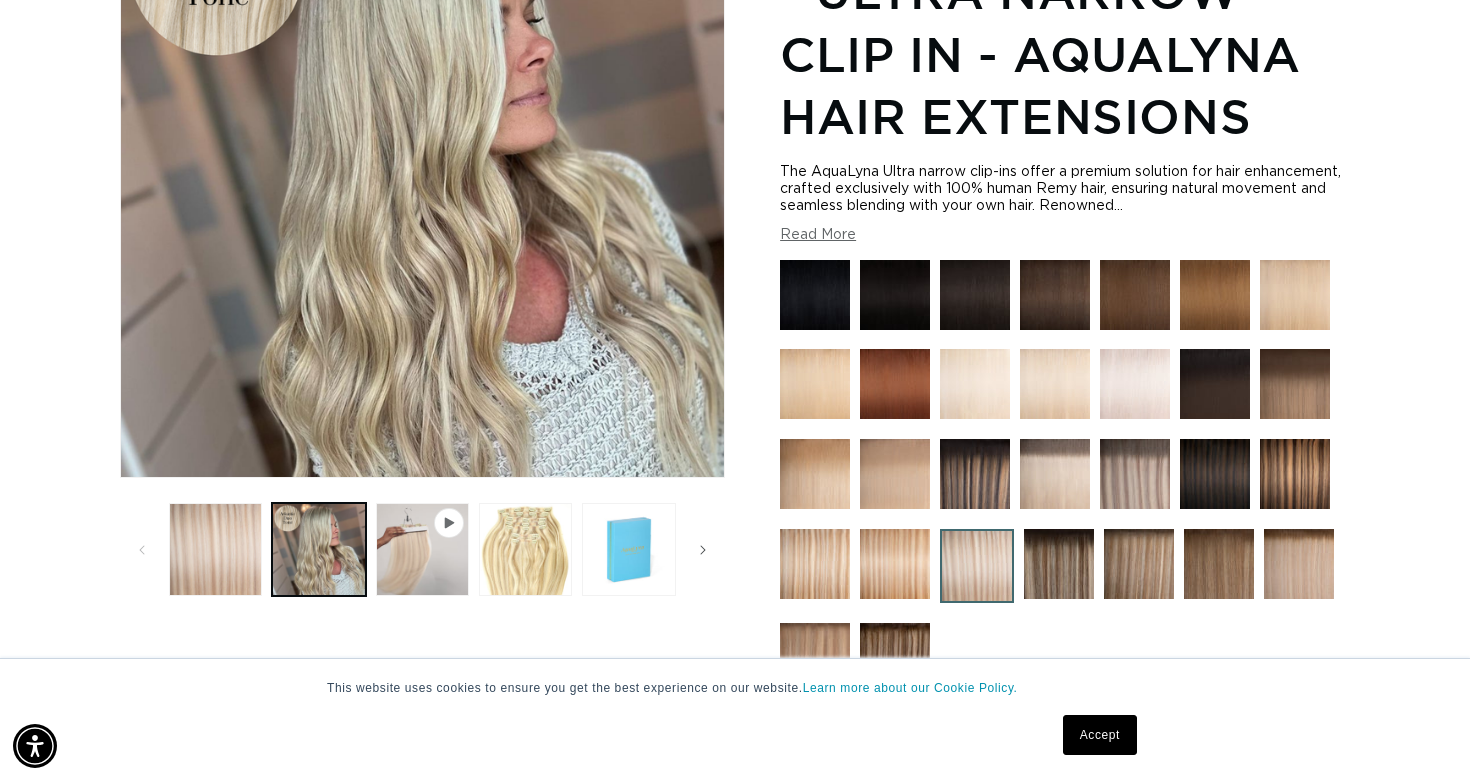 scroll, scrollTop: 286, scrollLeft: 0, axis: vertical 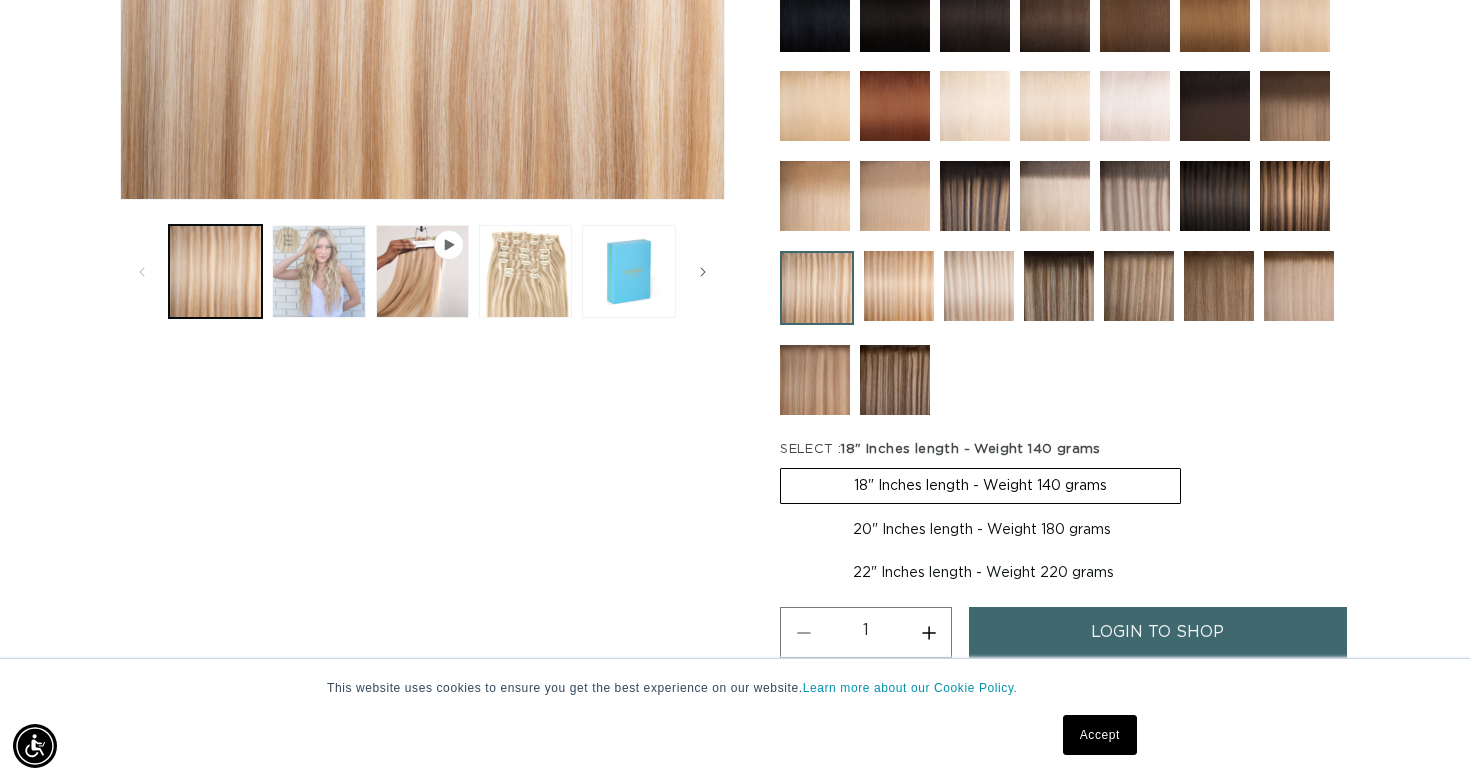 click at bounding box center [318, 271] 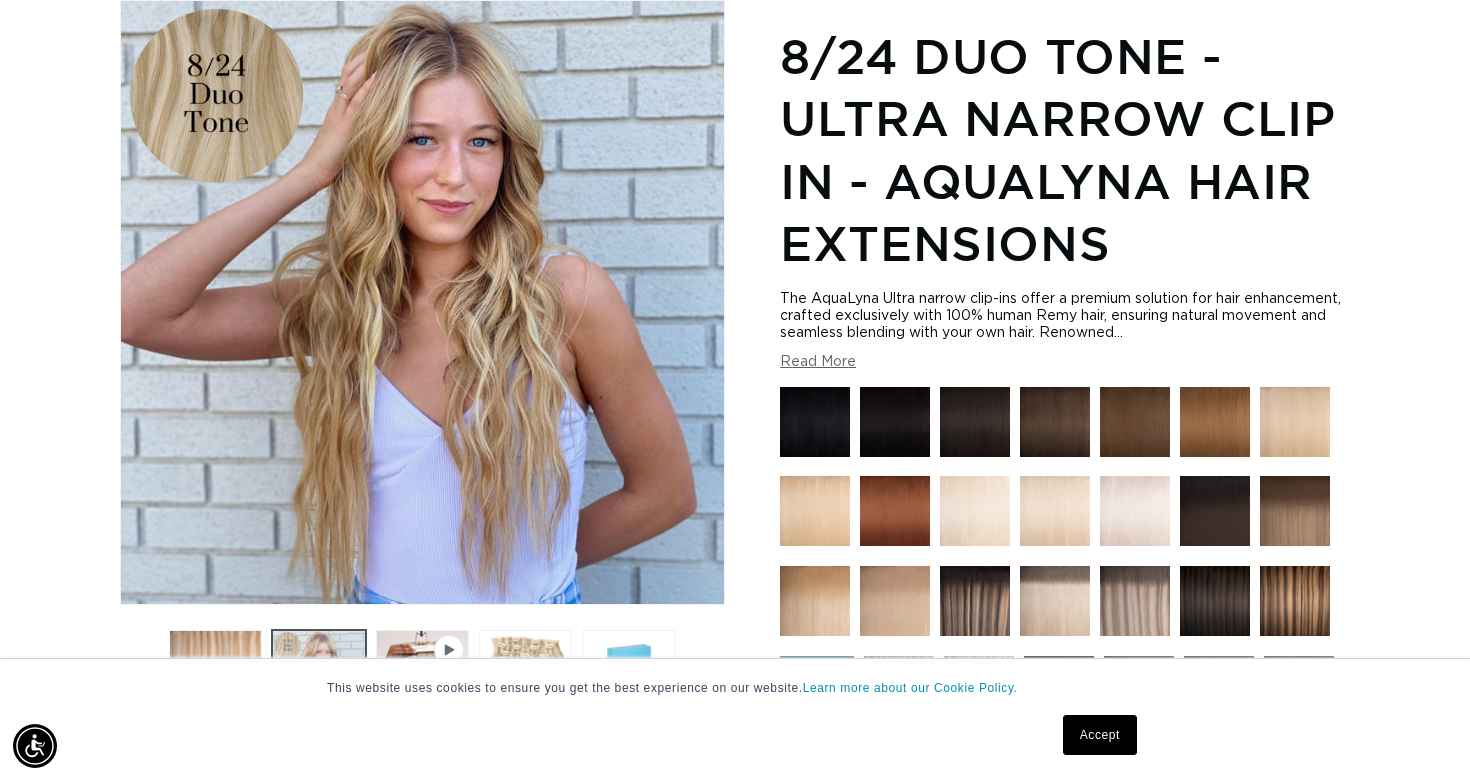 scroll, scrollTop: 277, scrollLeft: 0, axis: vertical 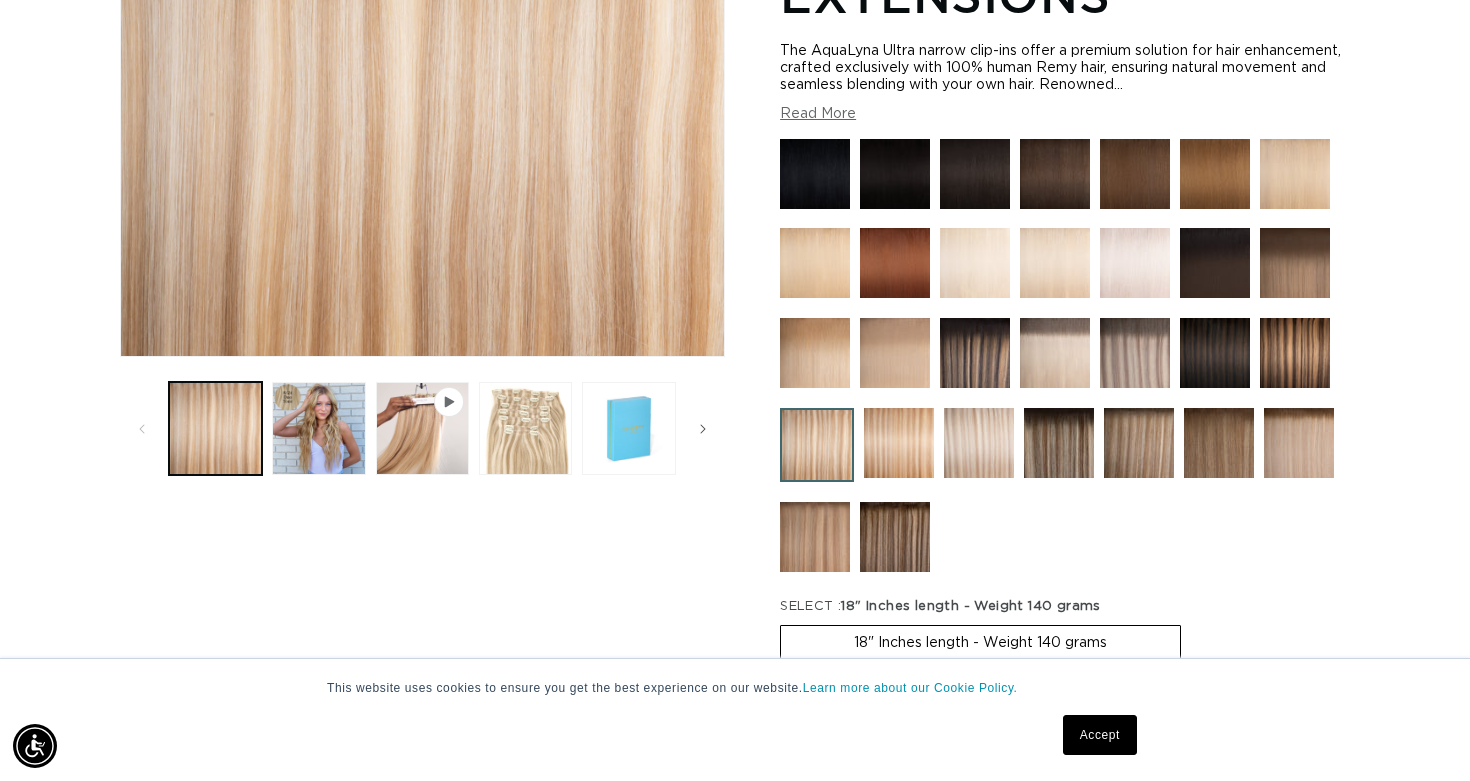 click at bounding box center (1299, 443) 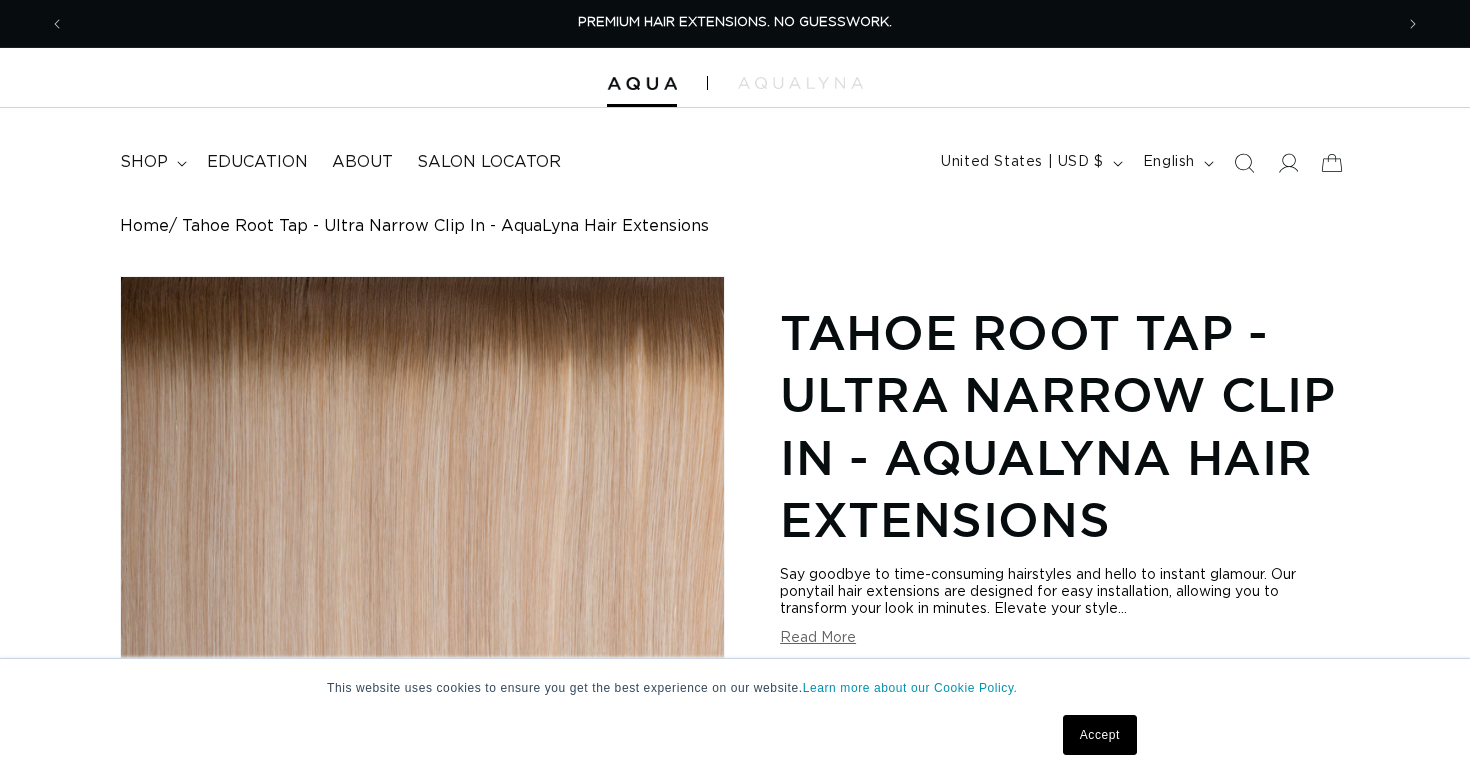 scroll, scrollTop: 0, scrollLeft: 0, axis: both 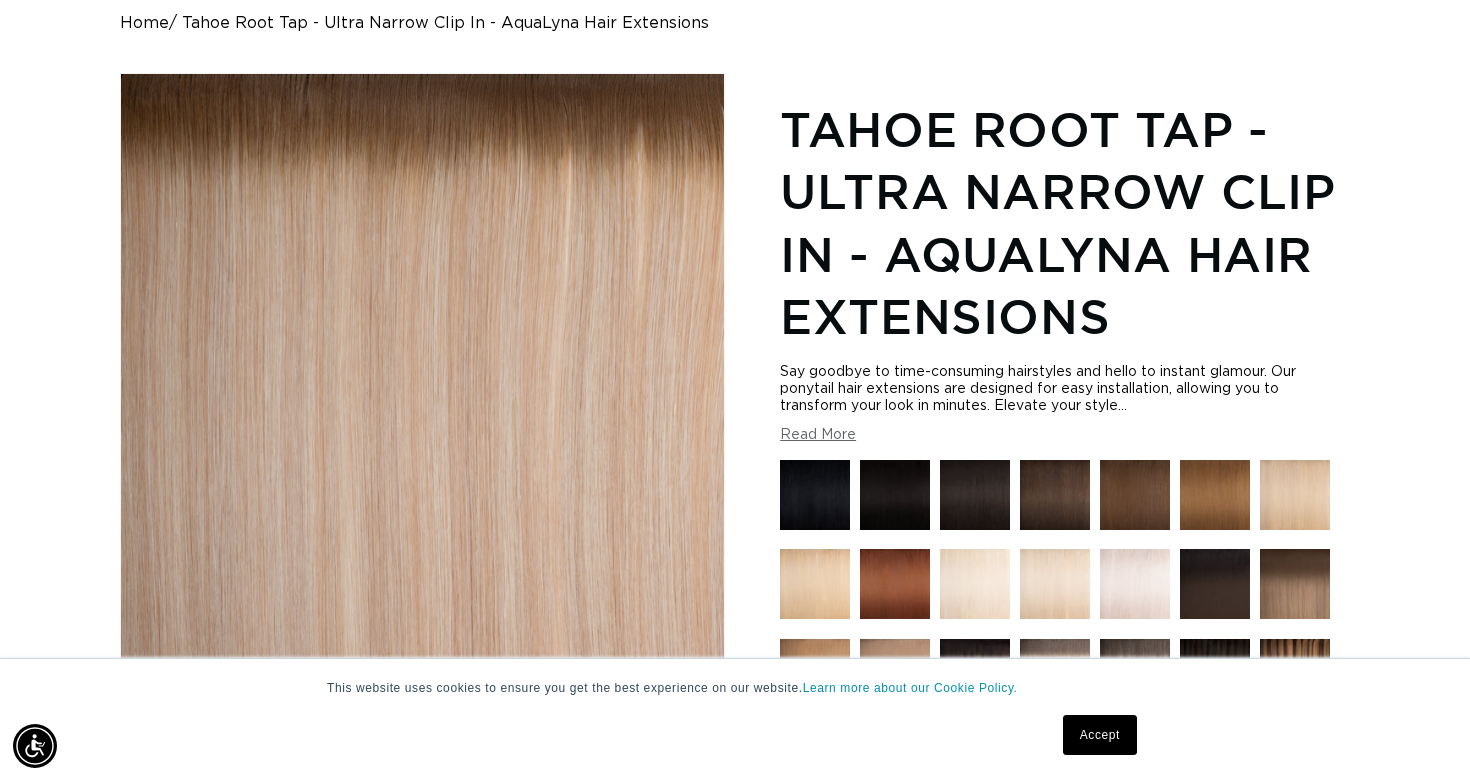 click on "Accept" at bounding box center [1100, 735] 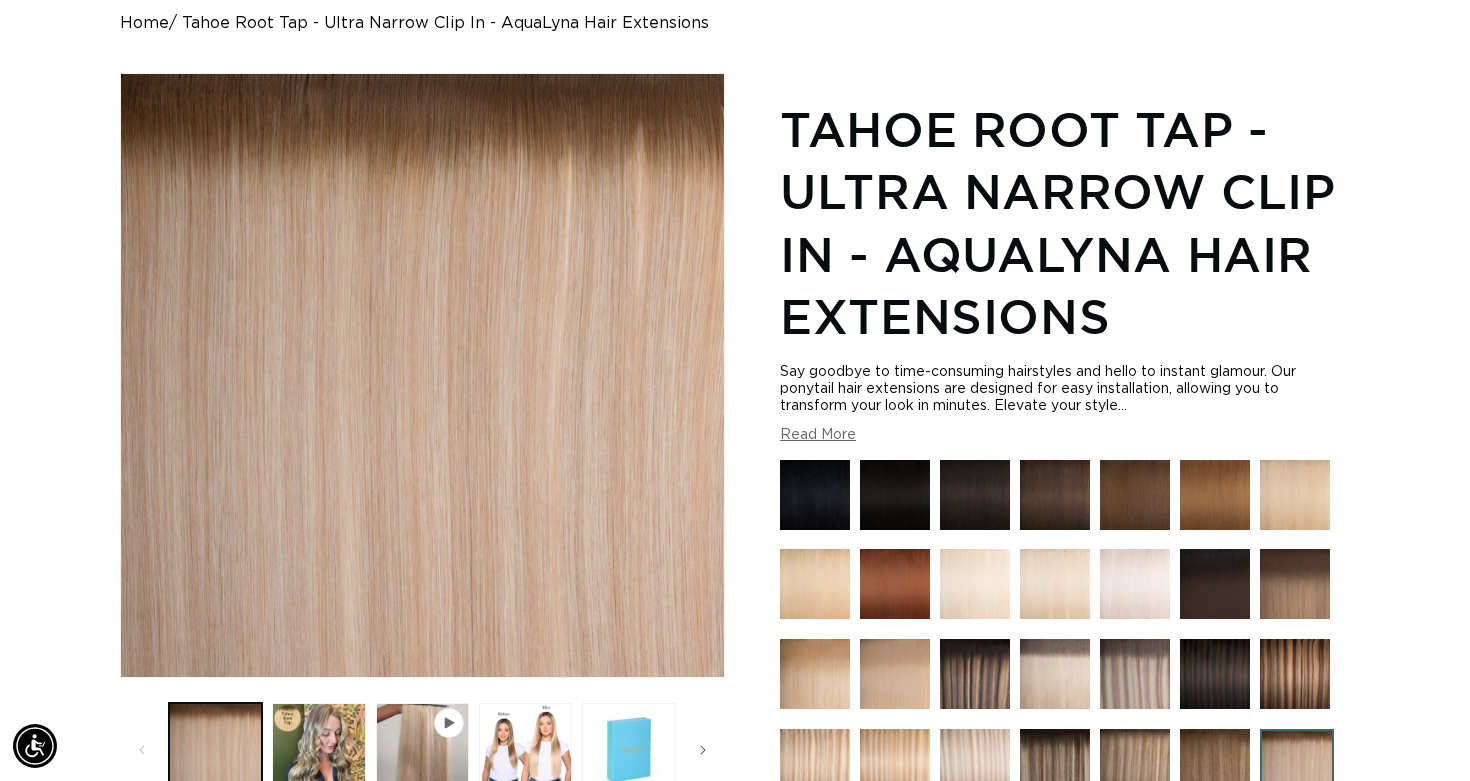 scroll, scrollTop: 0, scrollLeft: 1328, axis: horizontal 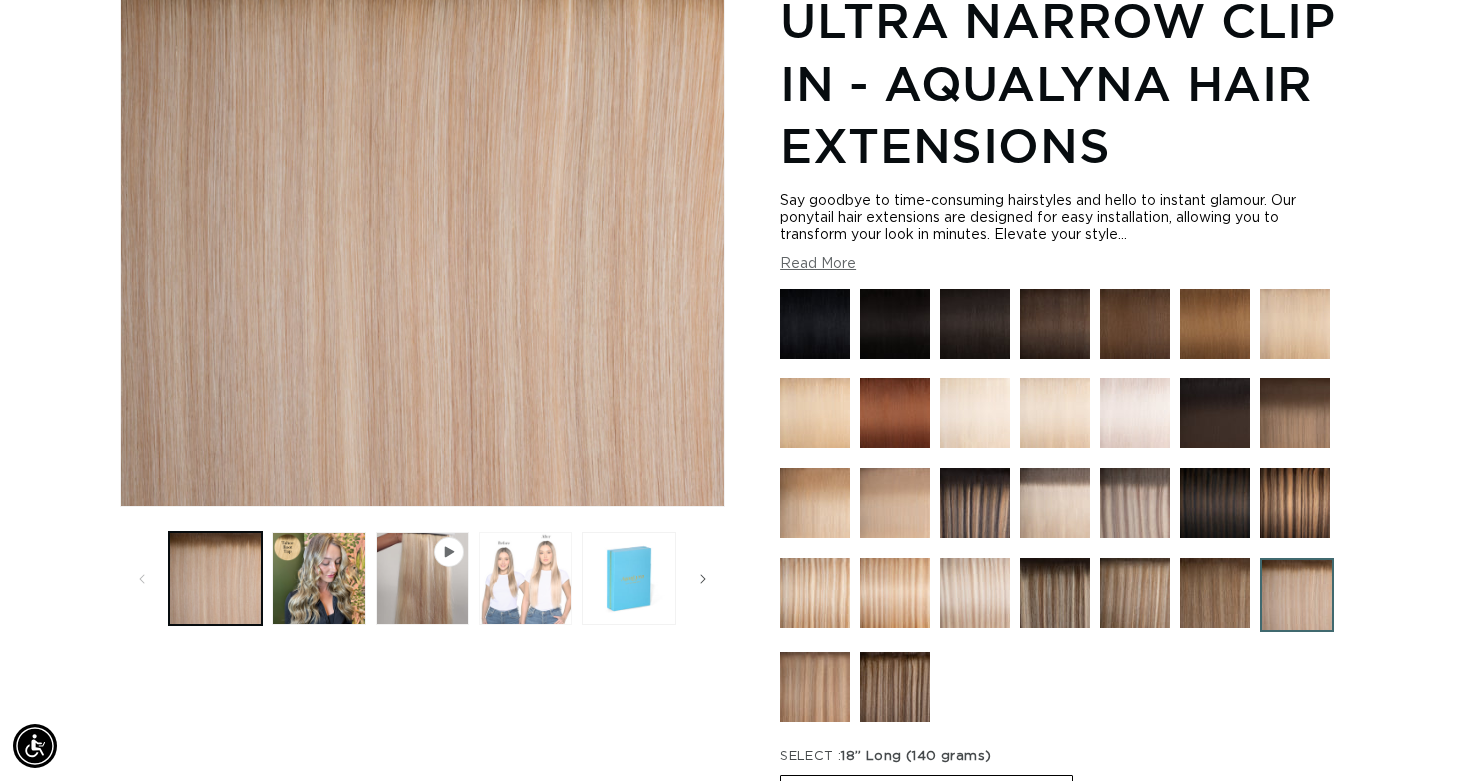 click at bounding box center [525, 578] 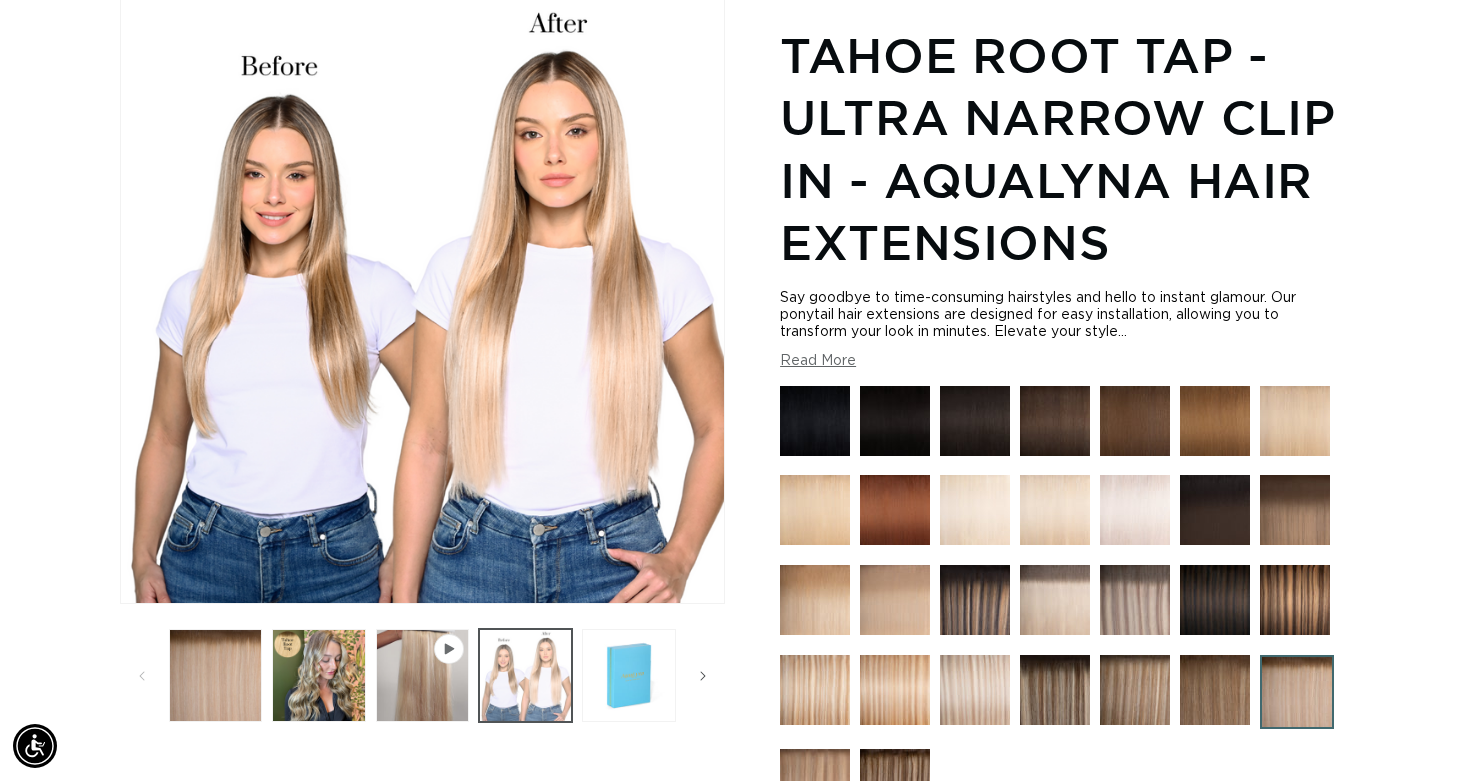 scroll, scrollTop: 276, scrollLeft: 0, axis: vertical 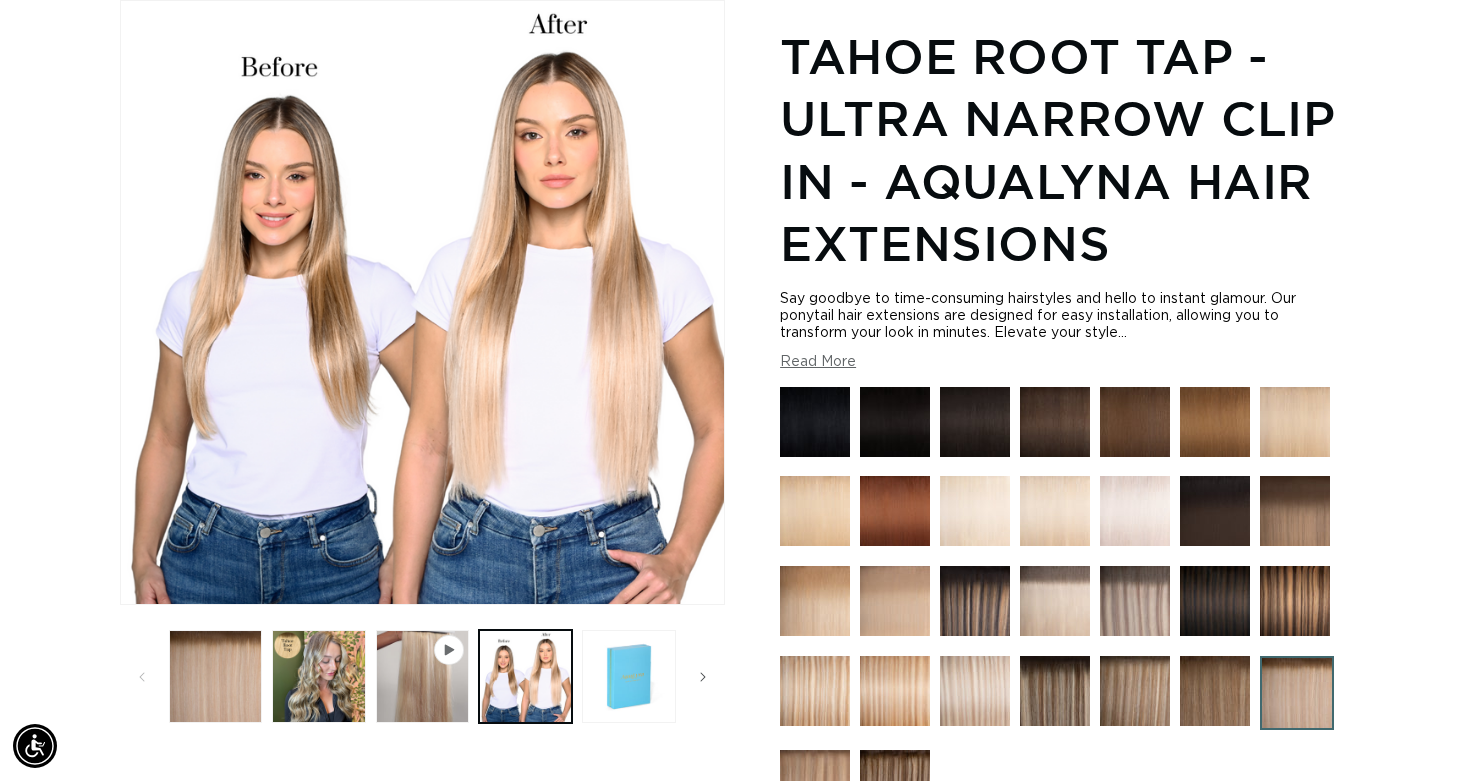 click at bounding box center [895, 691] 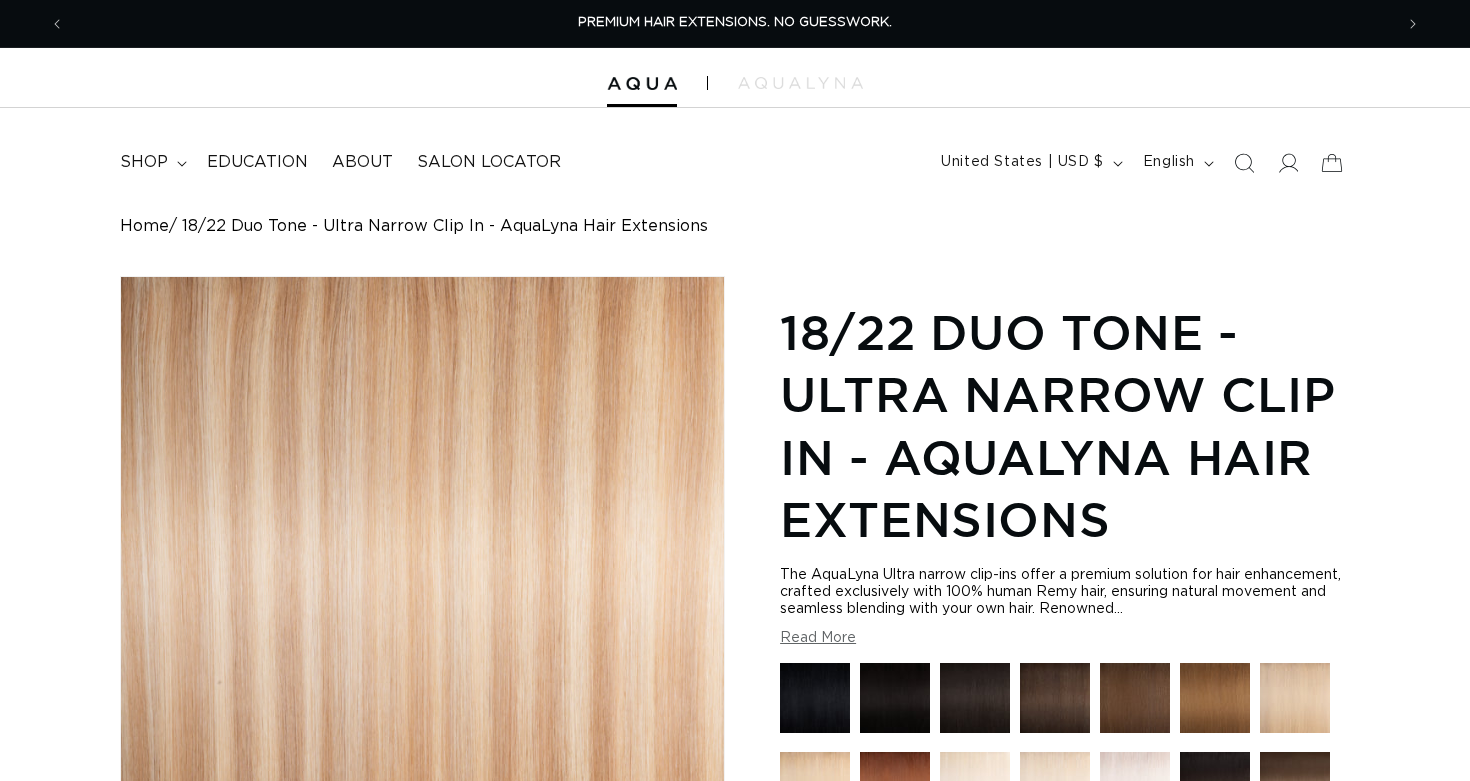 scroll, scrollTop: 246, scrollLeft: 0, axis: vertical 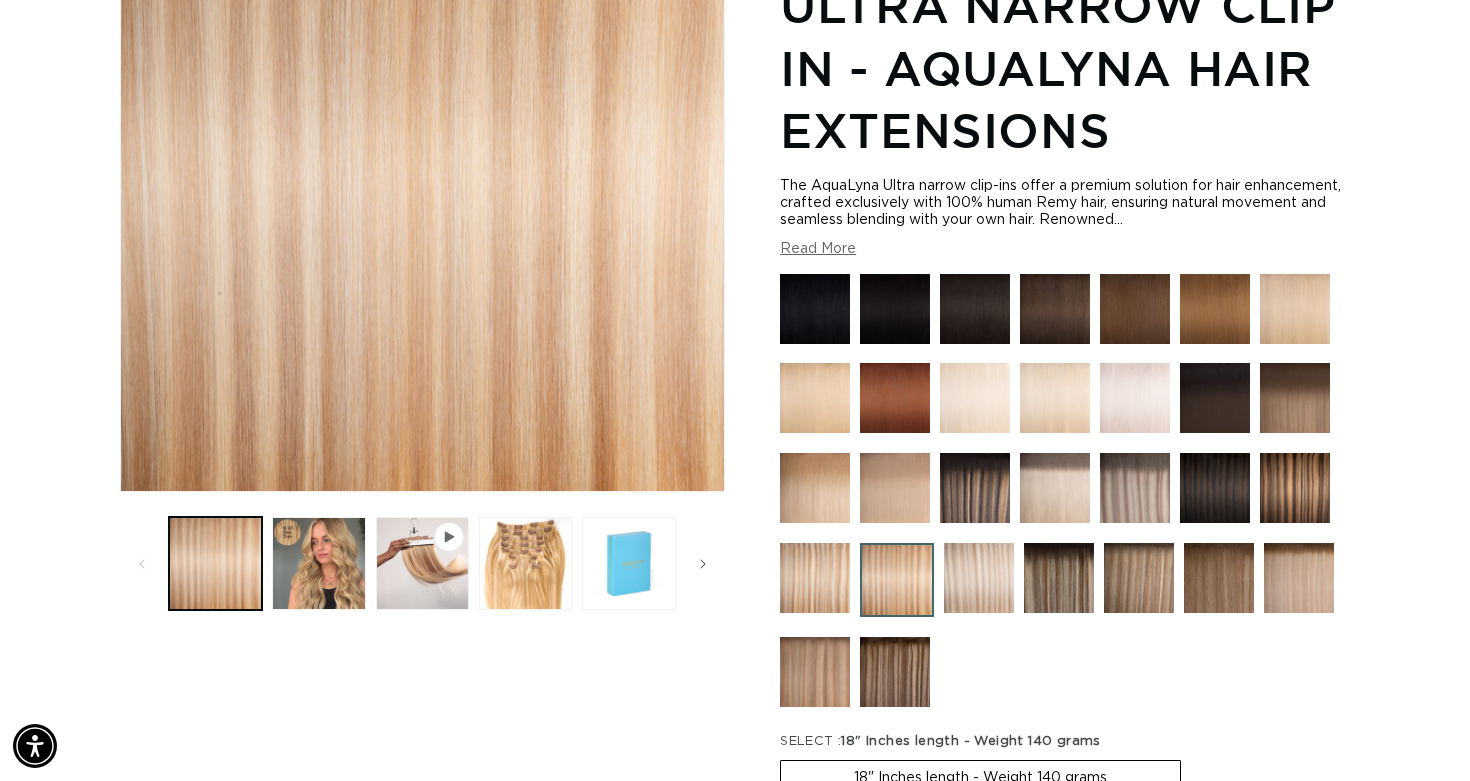 click at bounding box center [815, 578] 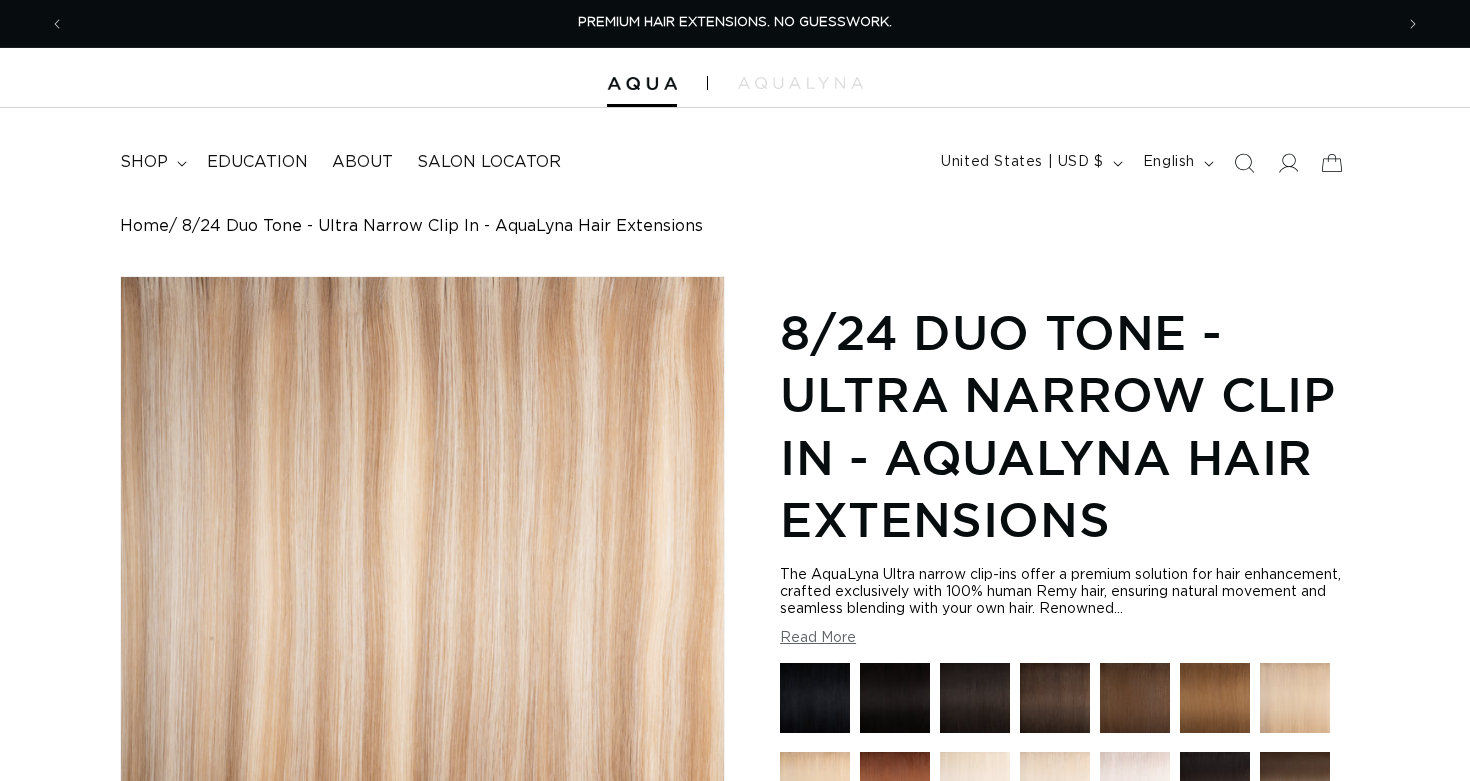 scroll, scrollTop: 1118, scrollLeft: 0, axis: vertical 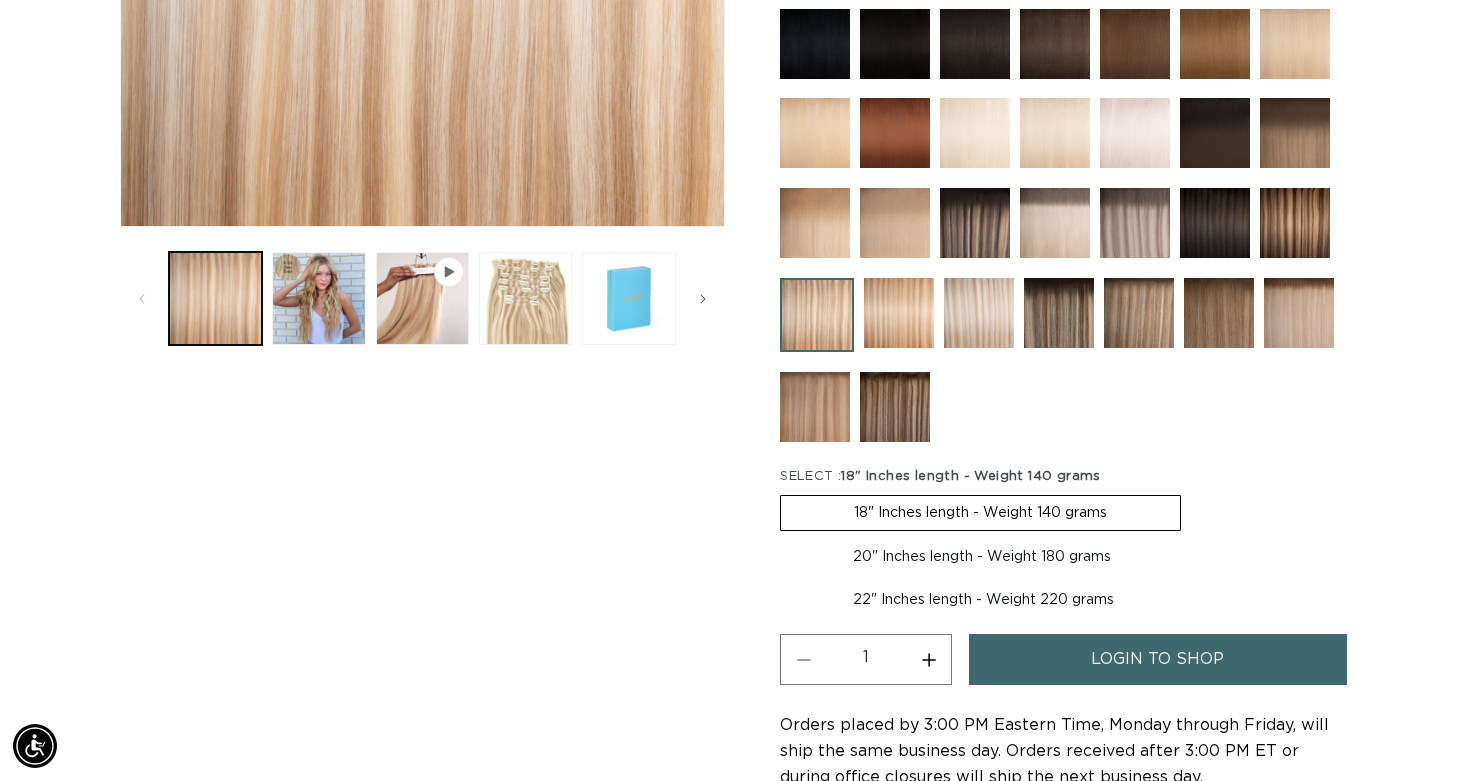click at bounding box center [815, 407] 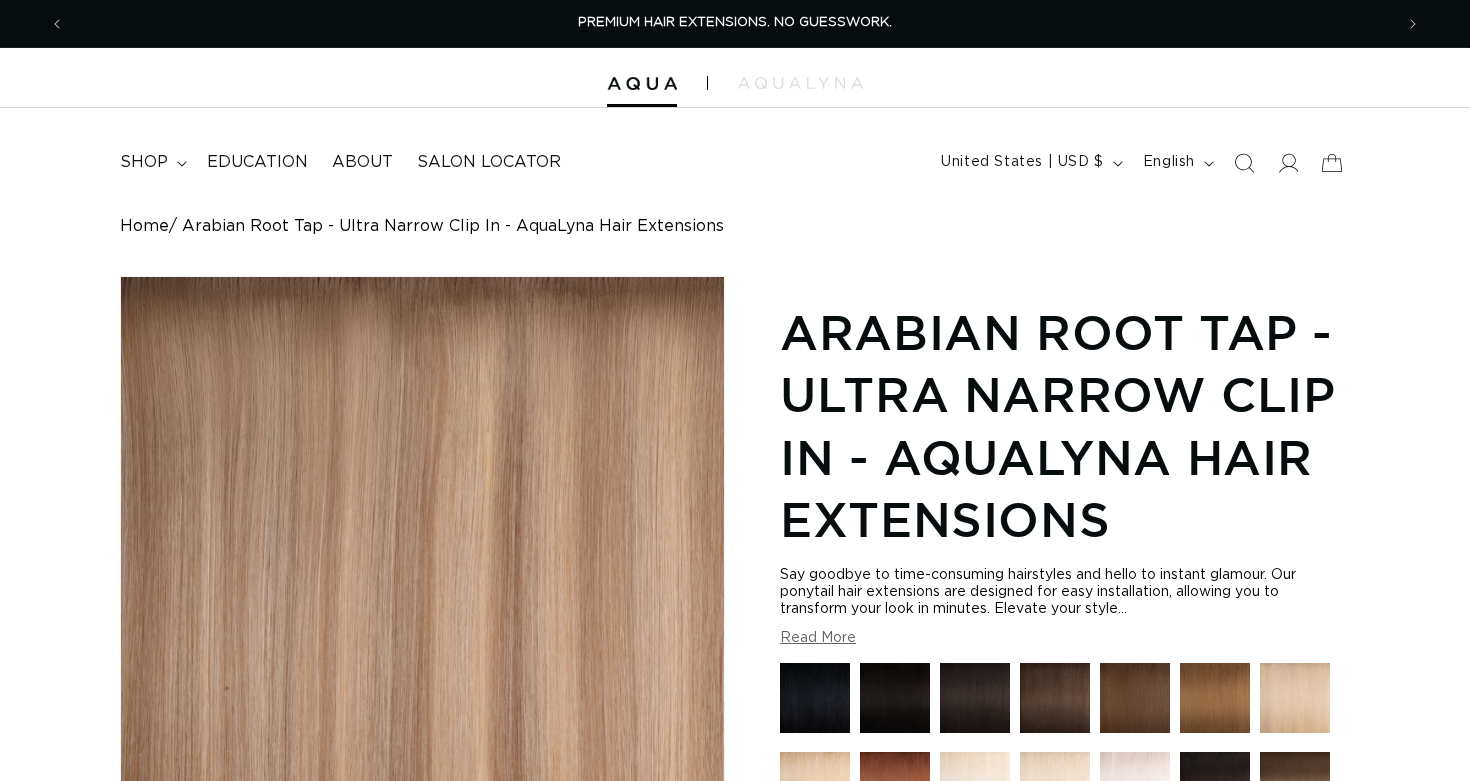 scroll, scrollTop: 0, scrollLeft: 0, axis: both 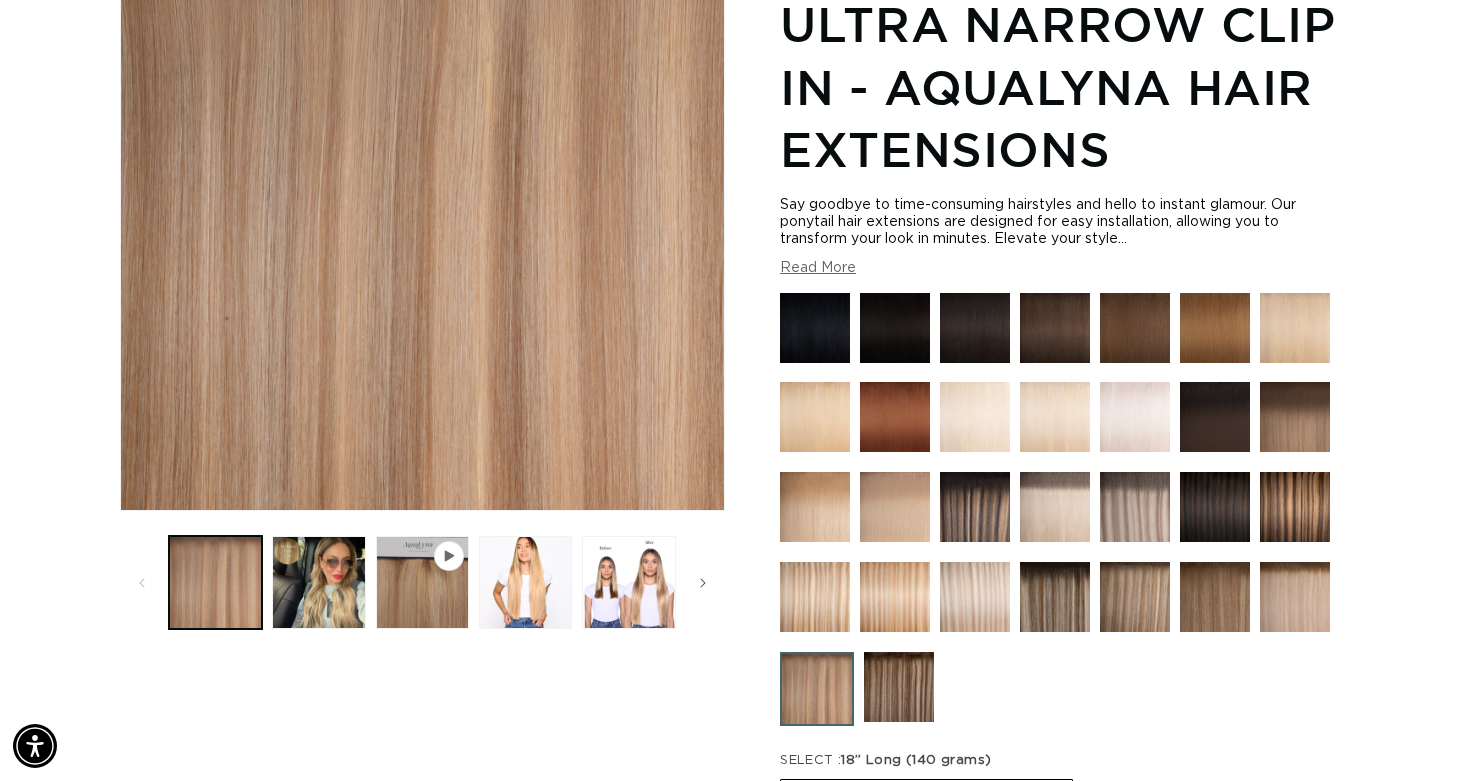 click at bounding box center [815, 597] 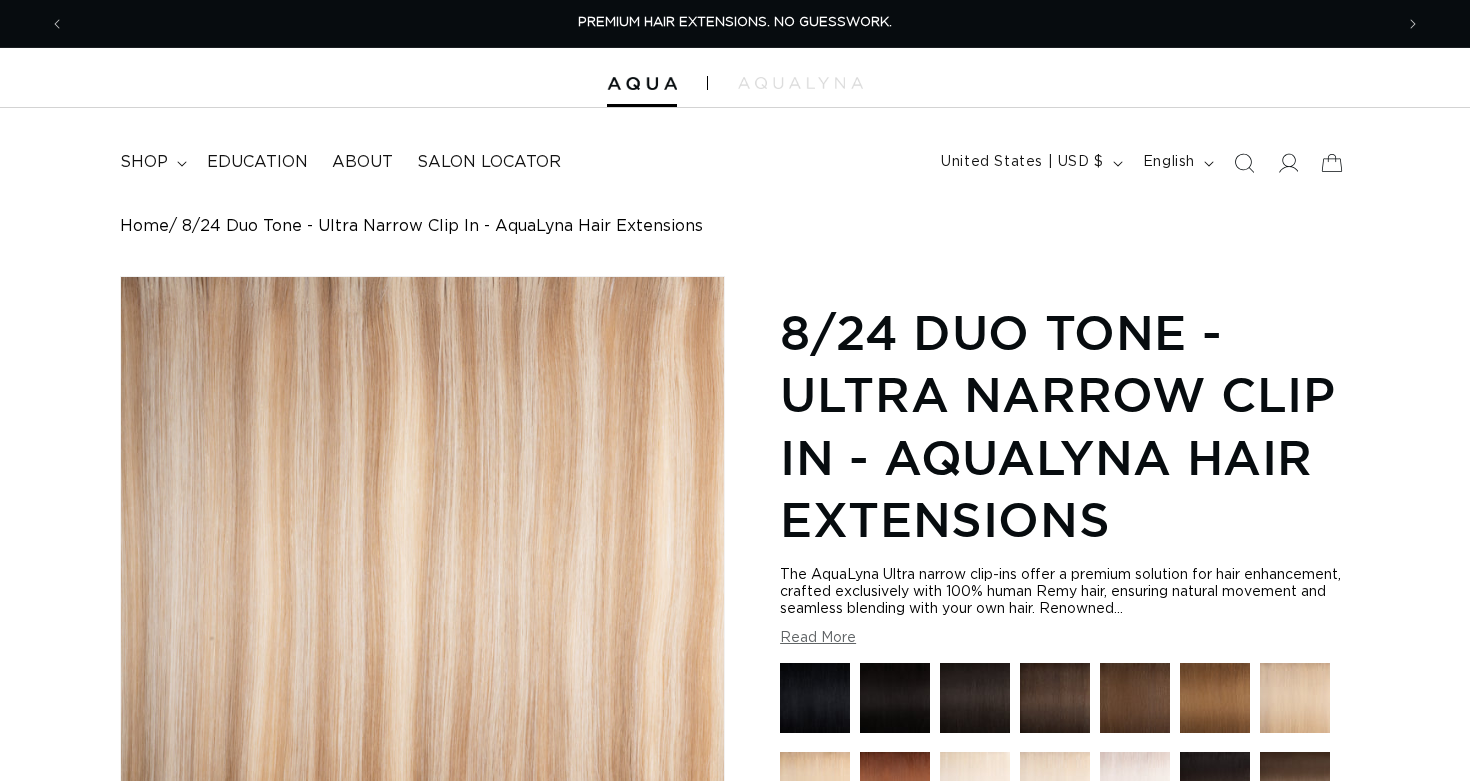 scroll, scrollTop: 481, scrollLeft: 0, axis: vertical 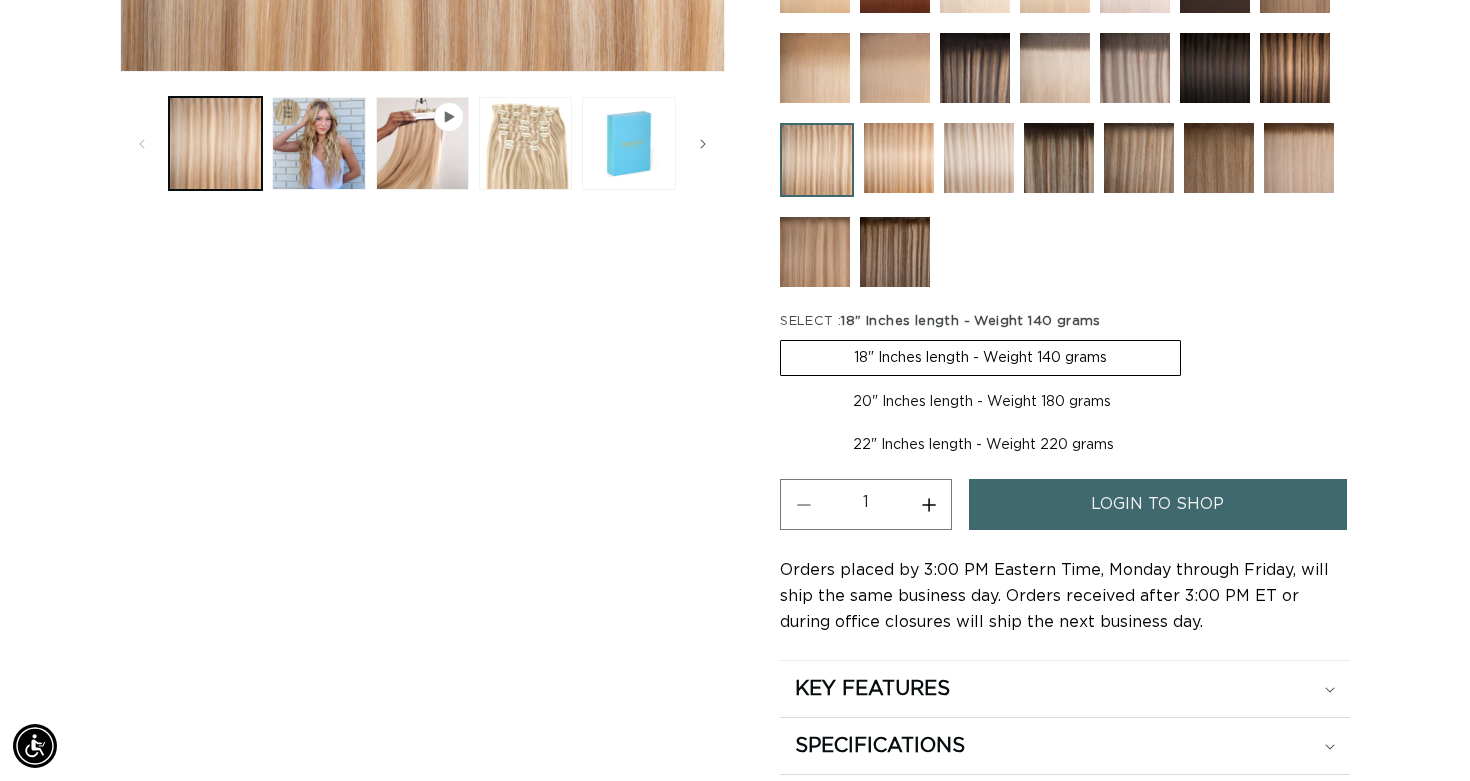 click on "22" Inches length - Weight 220 grams Variant sold out or unavailable" at bounding box center [983, 445] 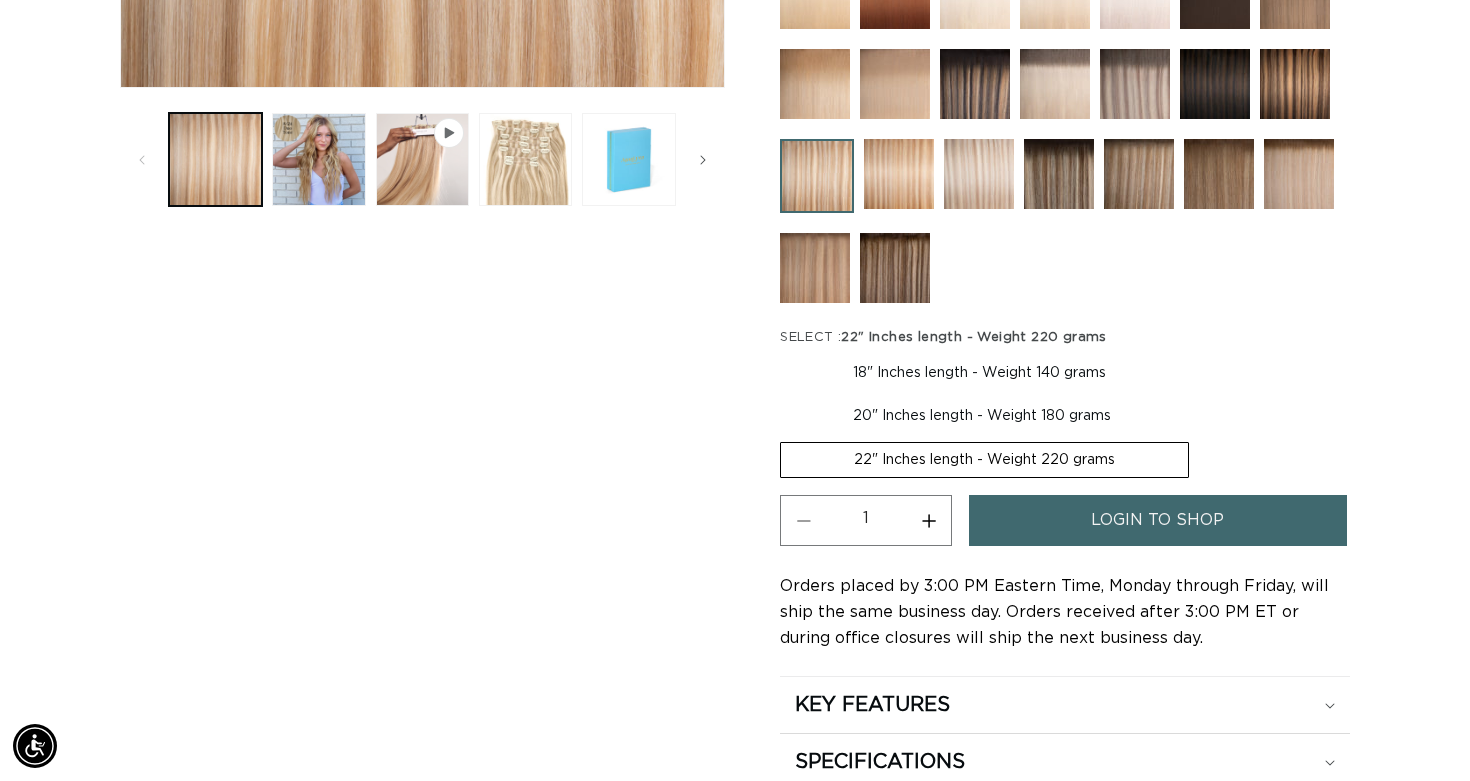 scroll, scrollTop: 1183, scrollLeft: 0, axis: vertical 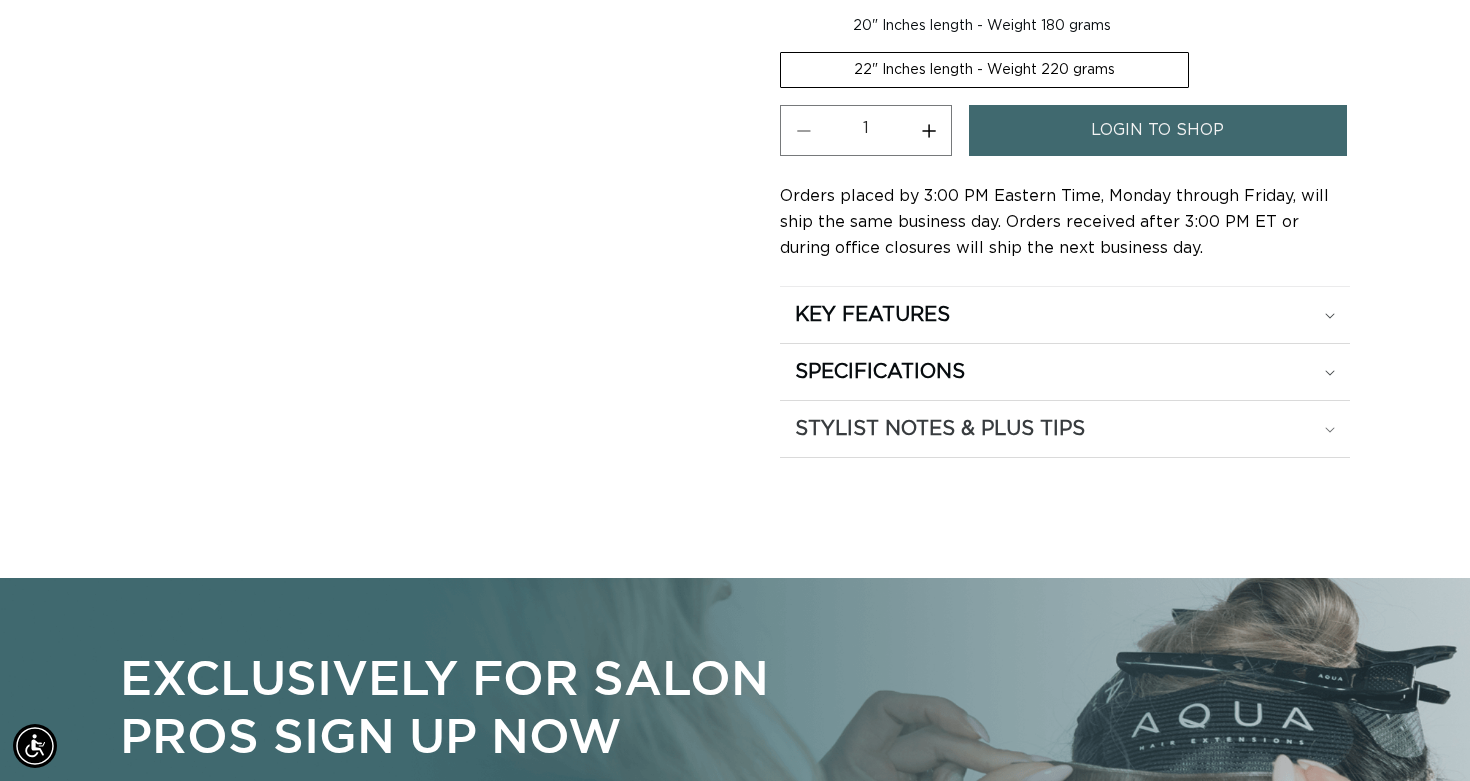 click on "STYLIST NOTES & PLUS TIPS" at bounding box center (1065, 315) 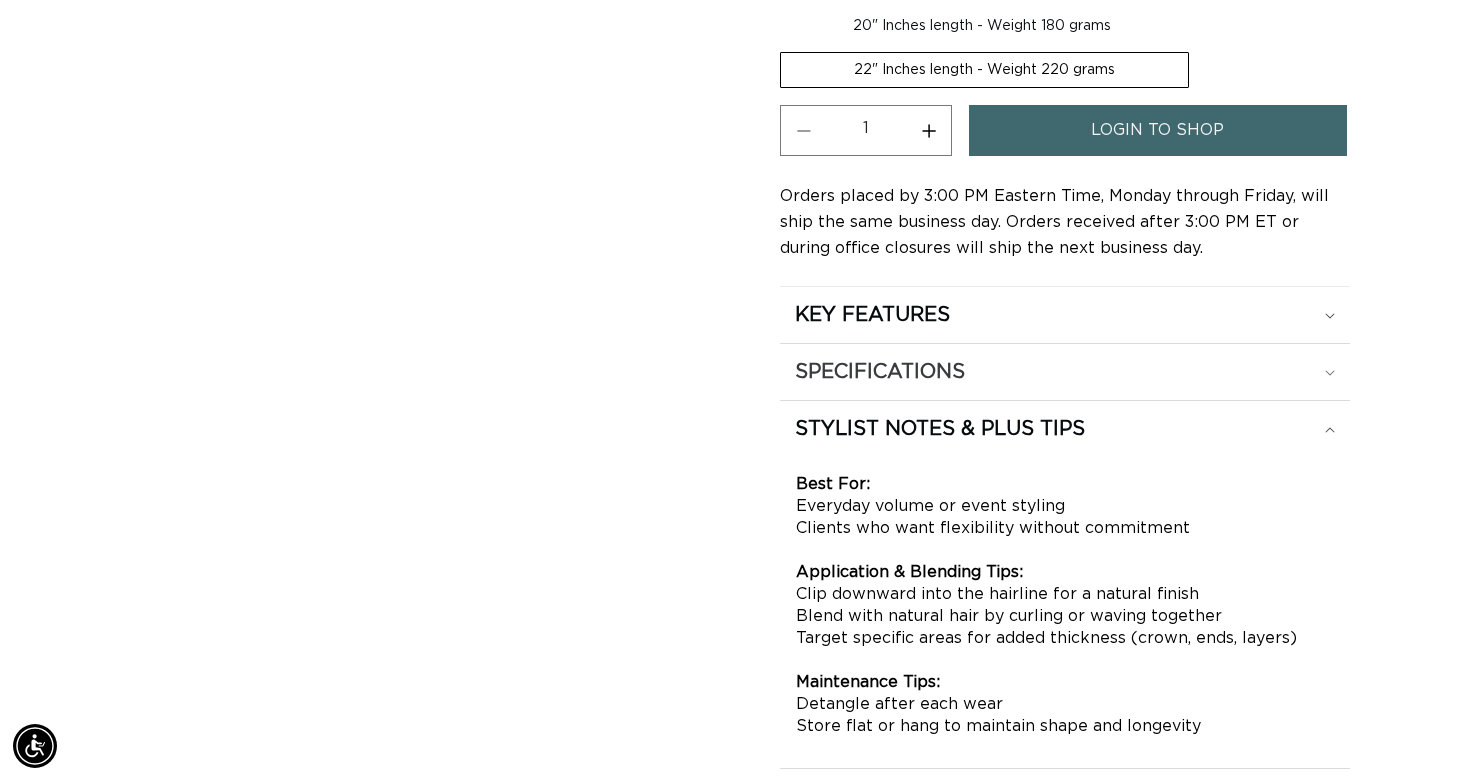 click on "SPECIFICATIONS" at bounding box center [1065, 315] 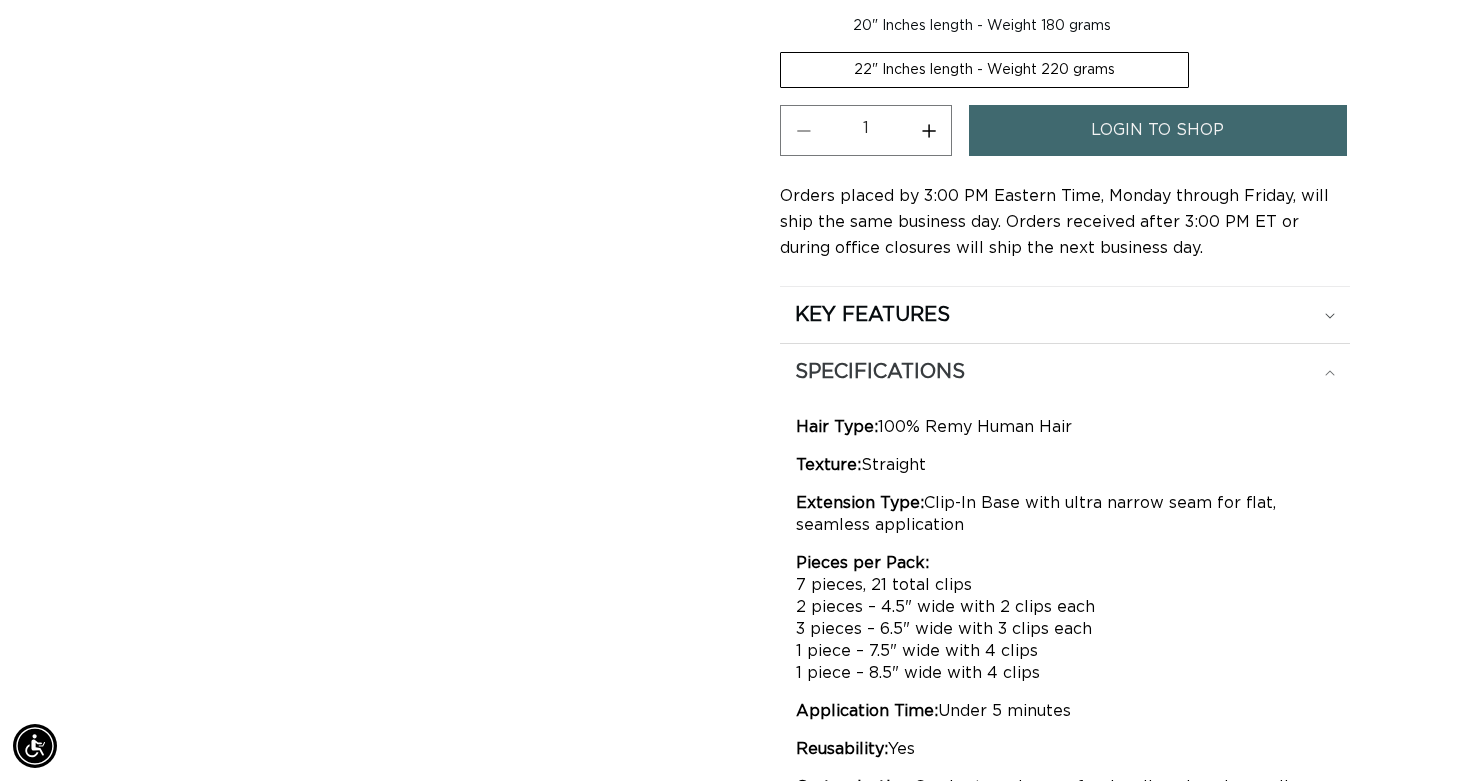 scroll, scrollTop: 0, scrollLeft: 1328, axis: horizontal 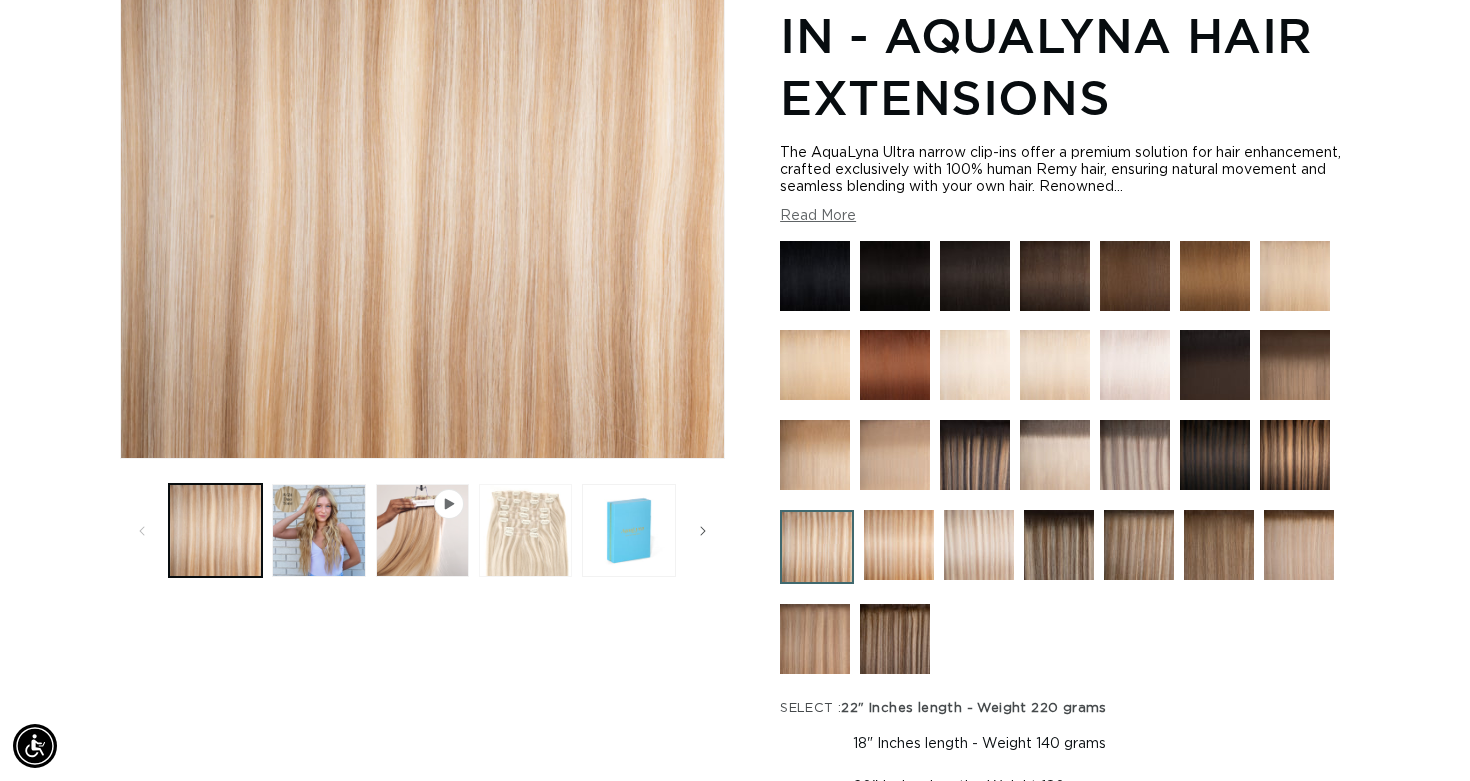 click at bounding box center (525, 530) 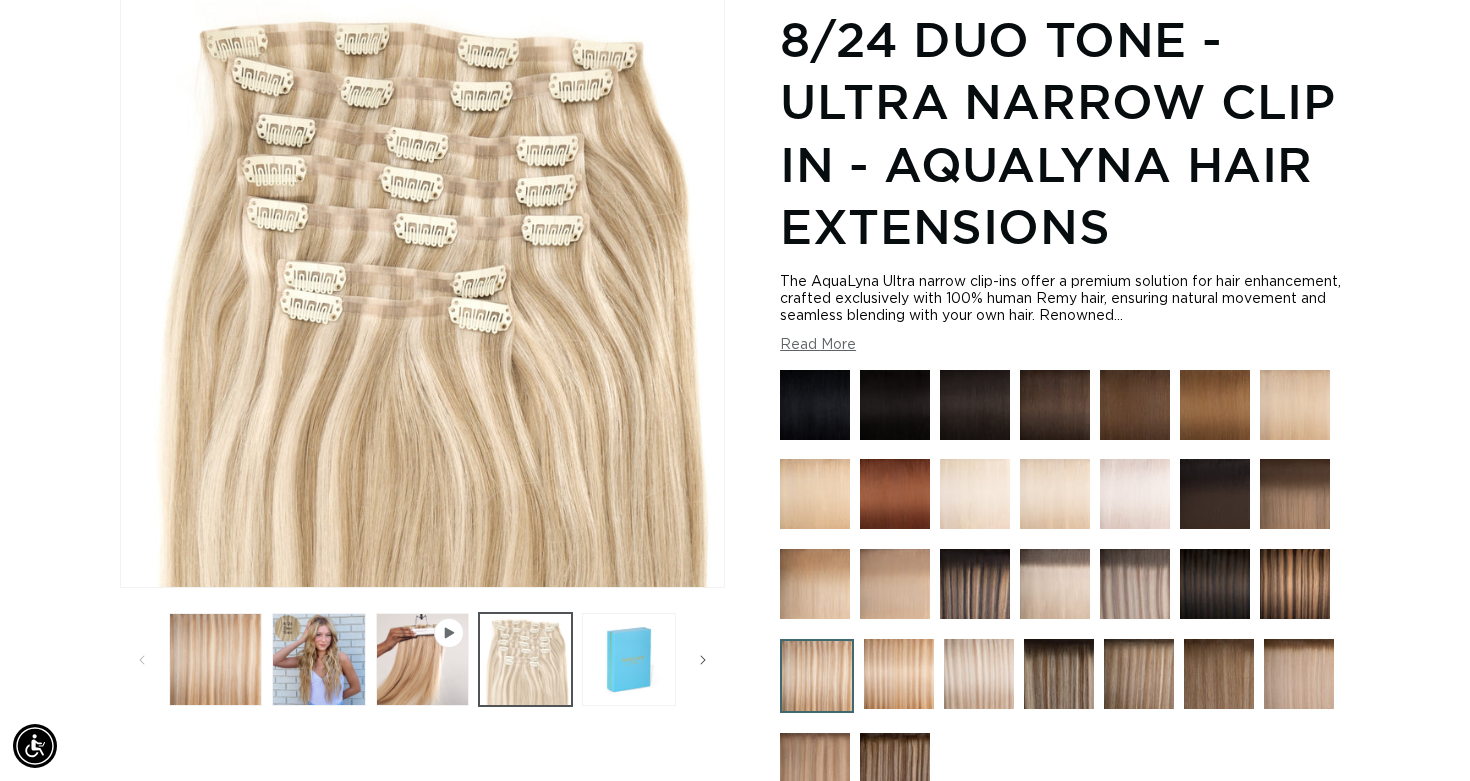 scroll, scrollTop: 276, scrollLeft: 0, axis: vertical 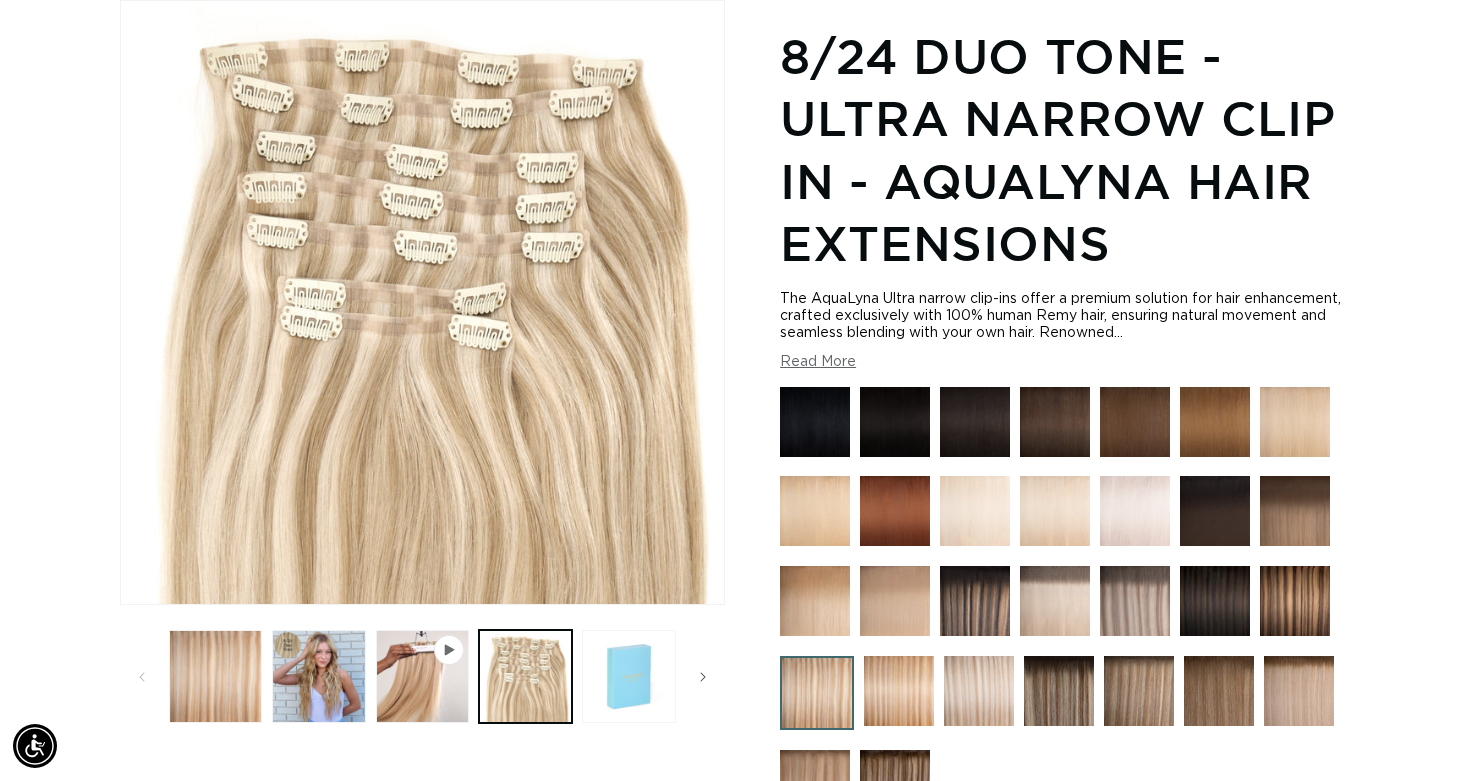 click at bounding box center (628, 676) 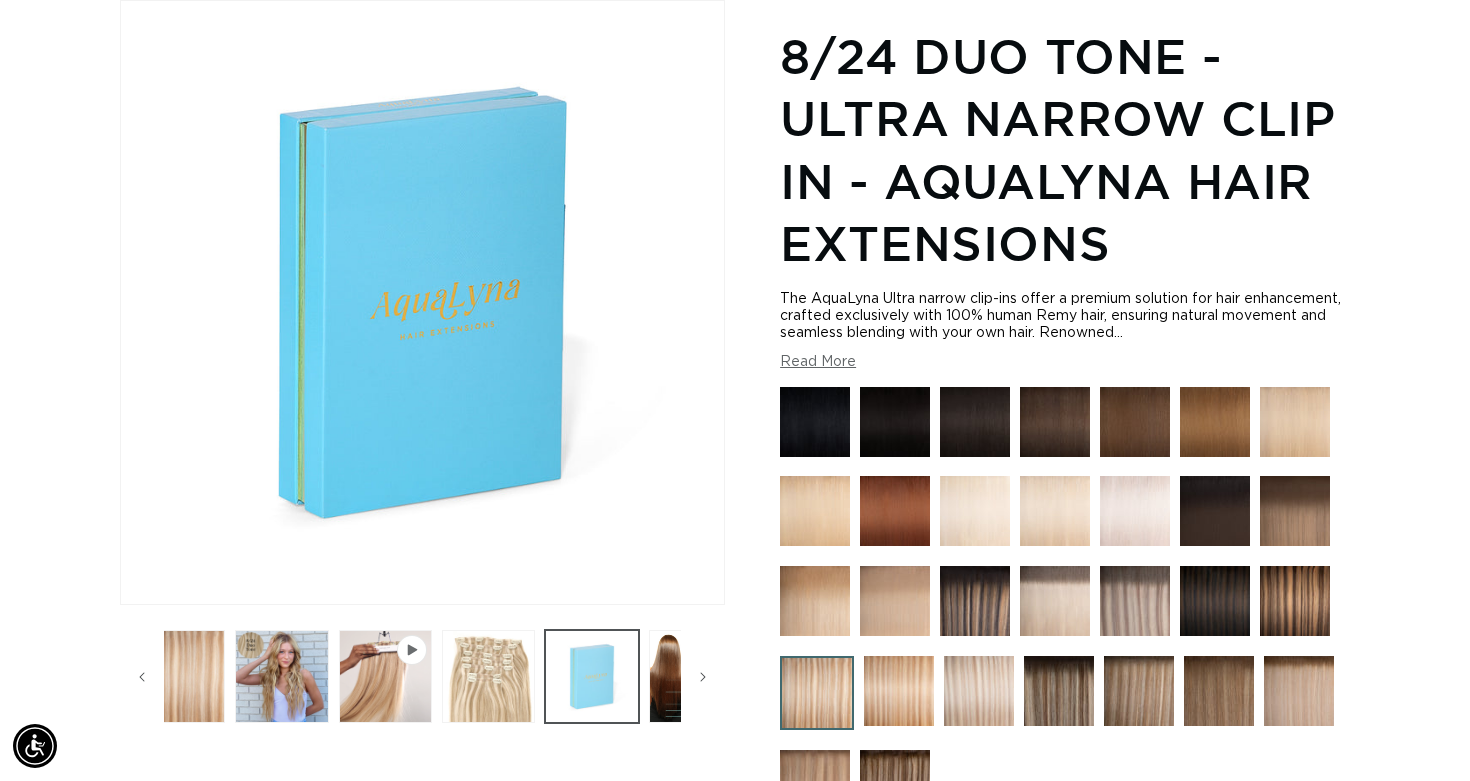 scroll, scrollTop: 0, scrollLeft: 177, axis: horizontal 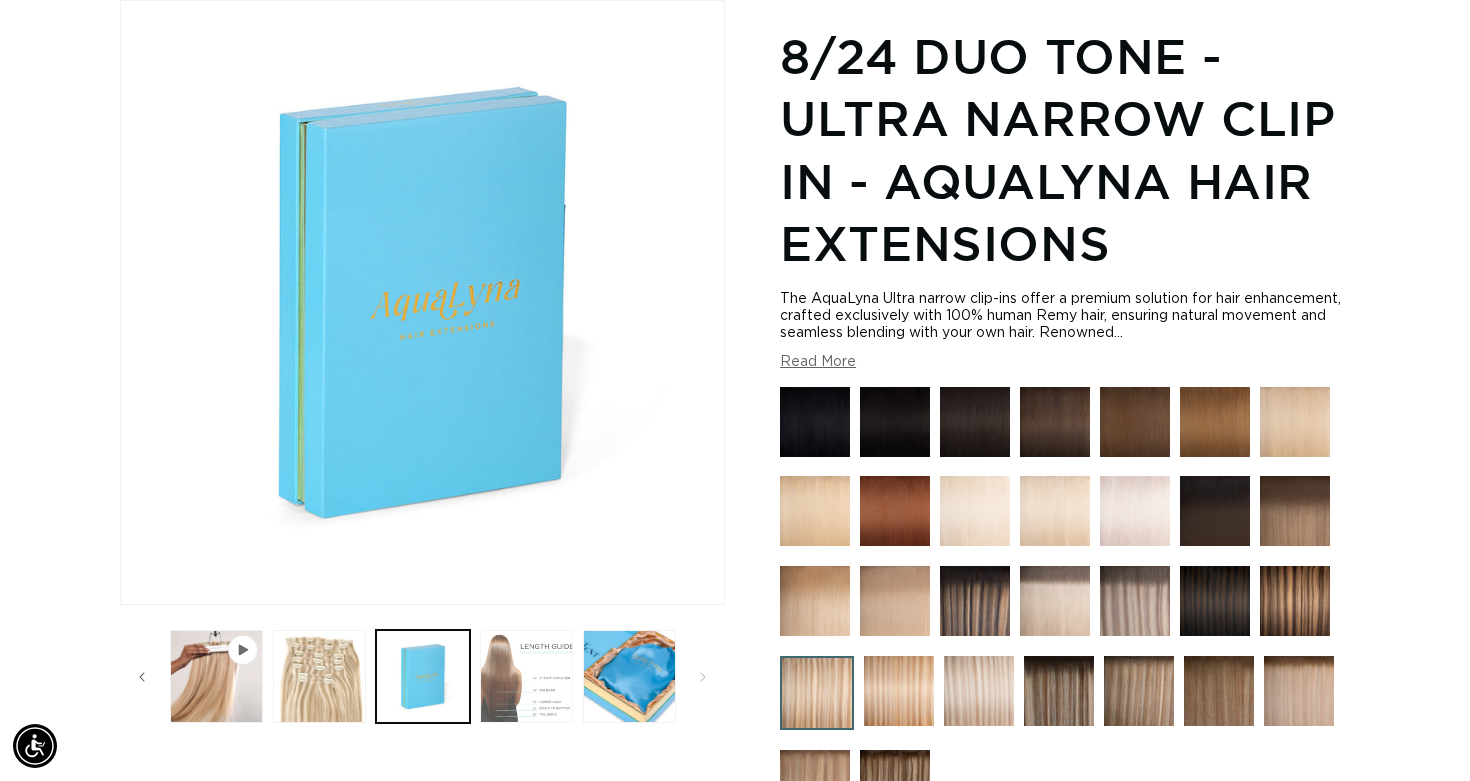 click at bounding box center (526, 676) 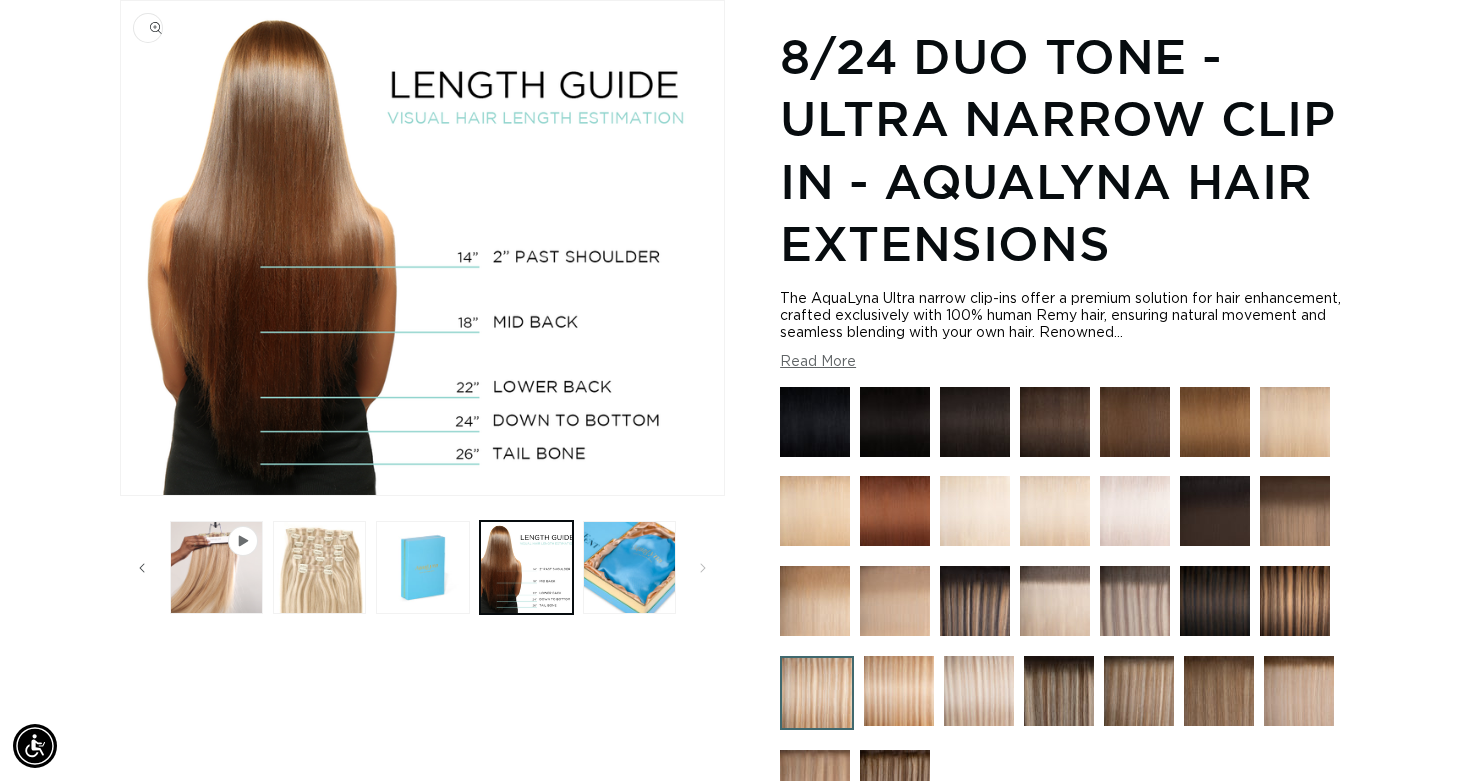 scroll, scrollTop: 0, scrollLeft: 0, axis: both 